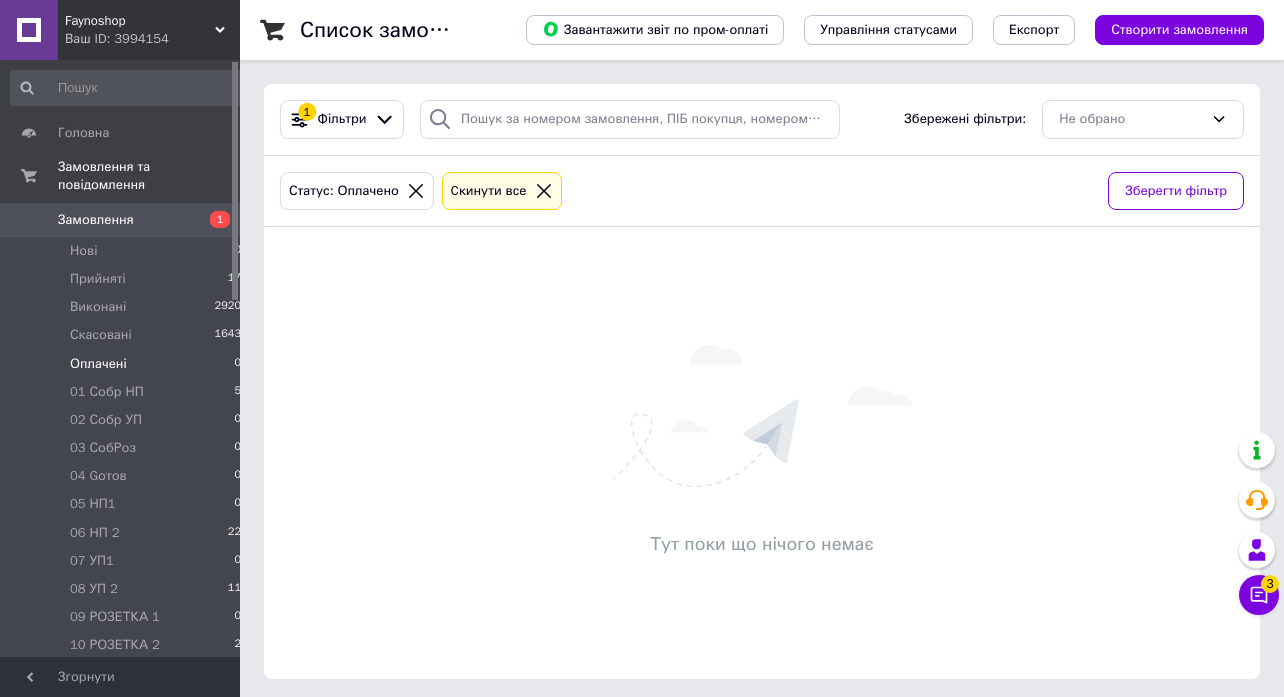 click on "Прийняті" at bounding box center [98, 279] 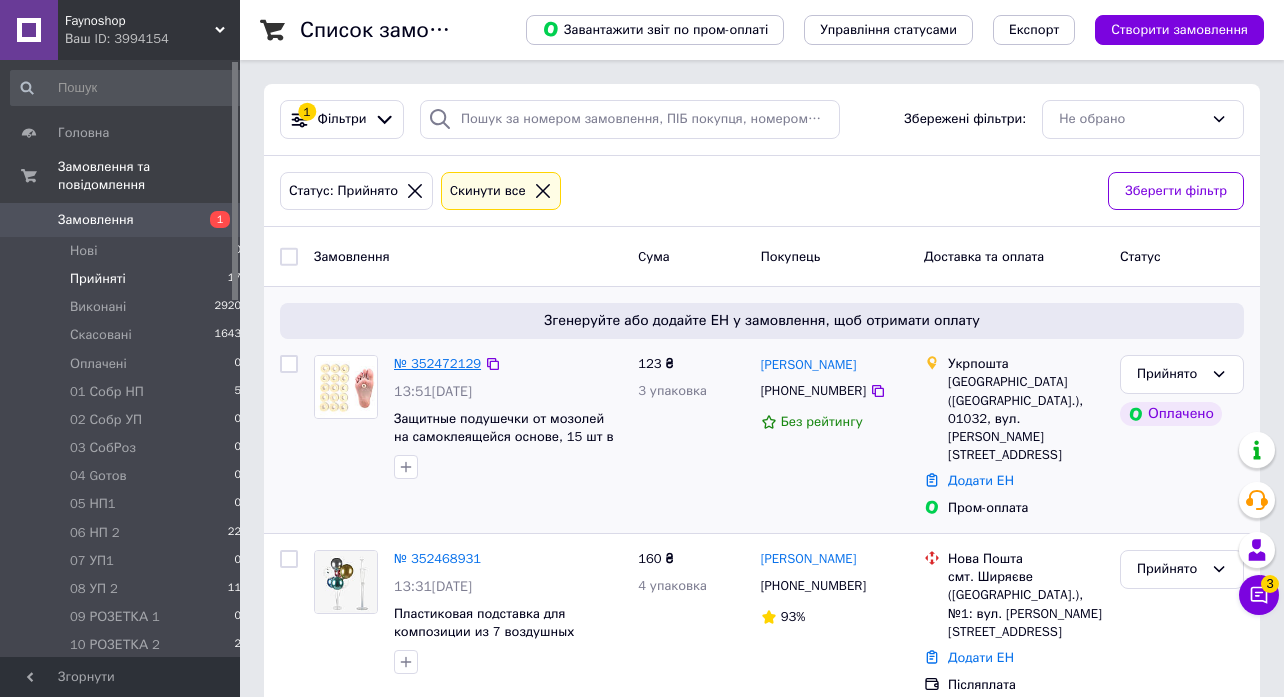 click on "№ 352472129" at bounding box center [437, 363] 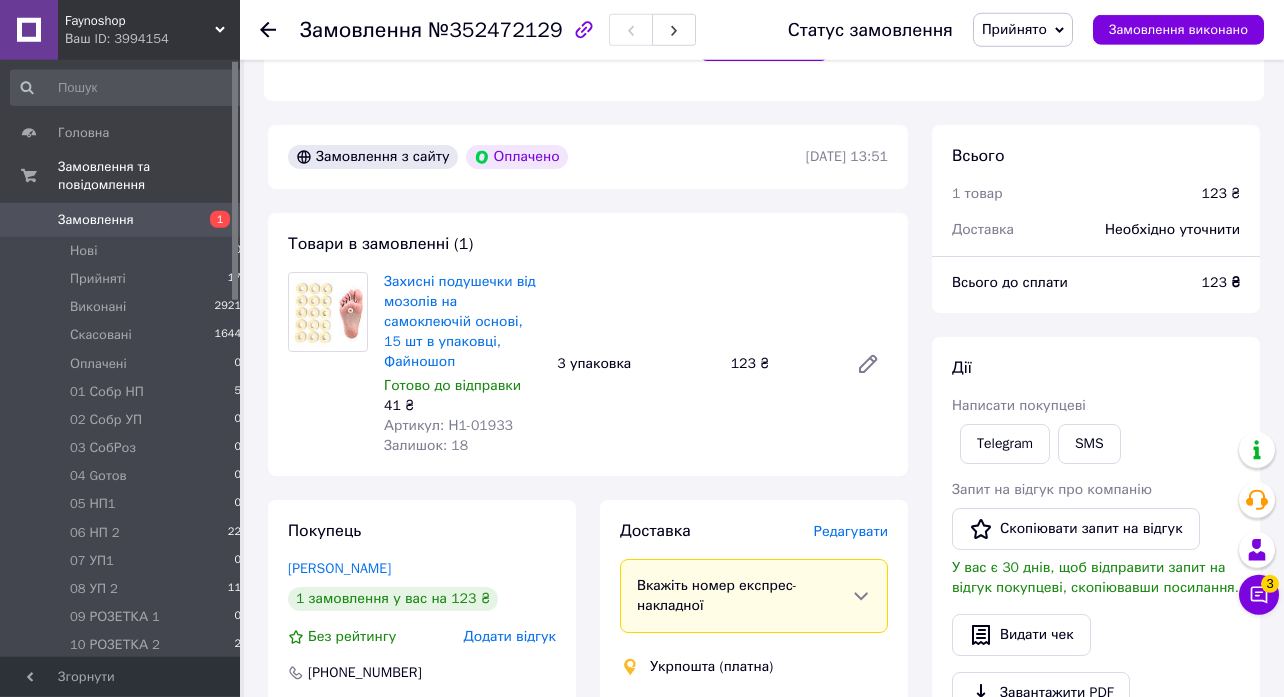 scroll, scrollTop: 756, scrollLeft: 0, axis: vertical 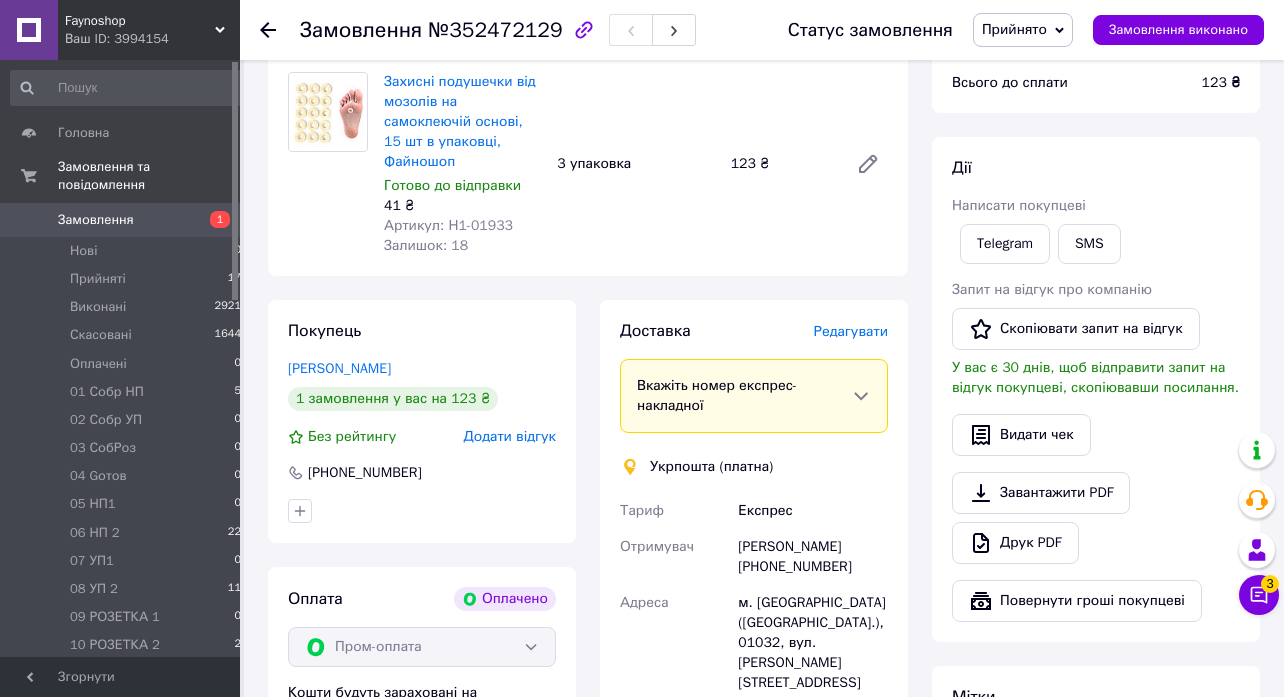 click 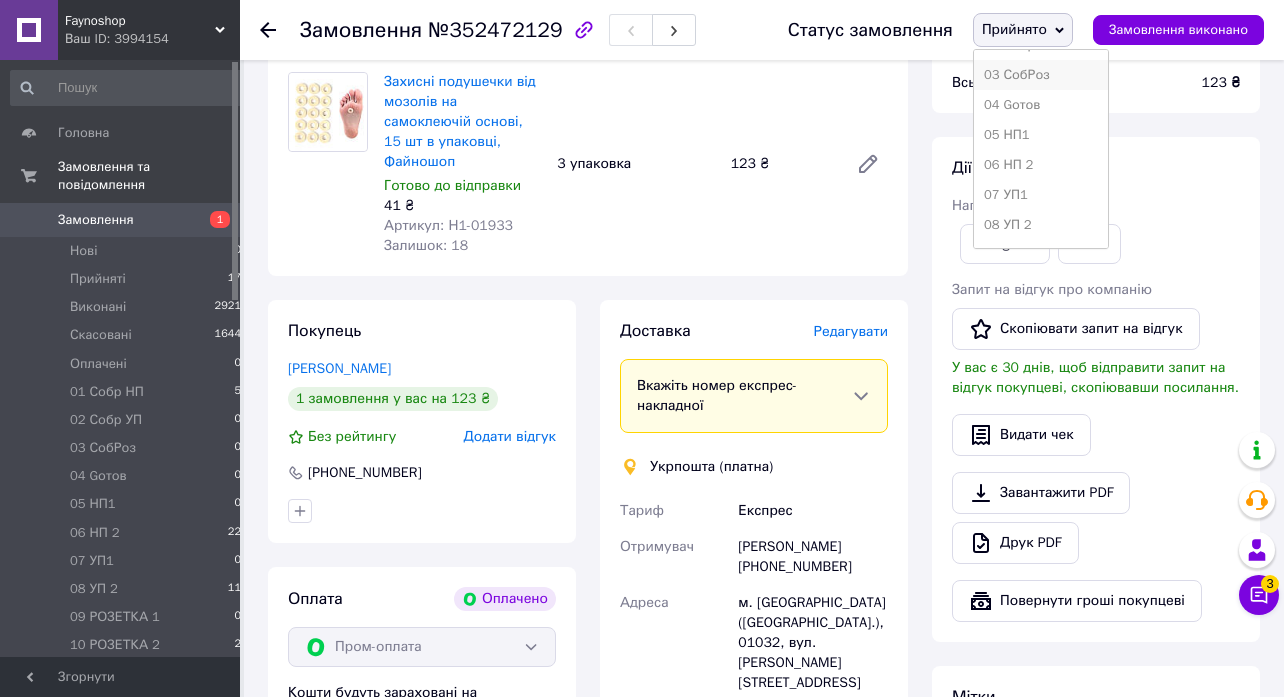 scroll, scrollTop: 311, scrollLeft: 0, axis: vertical 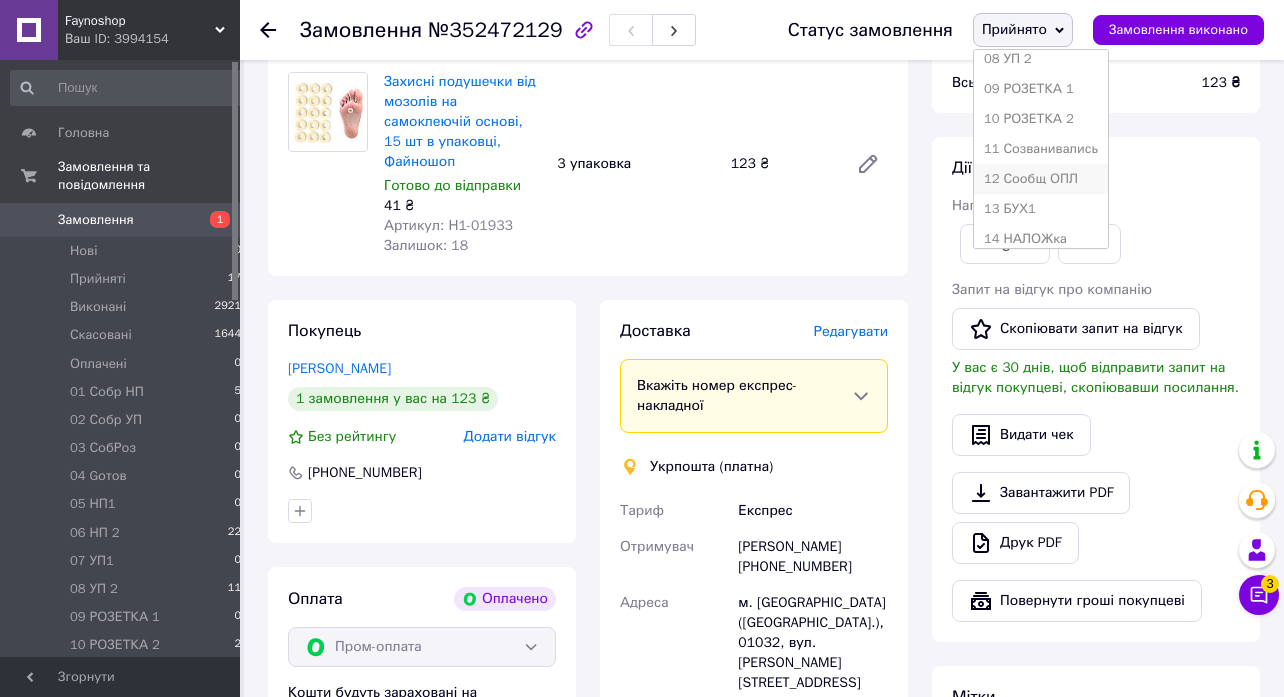 click on "12 Сообщ ОПЛ" at bounding box center (1041, 179) 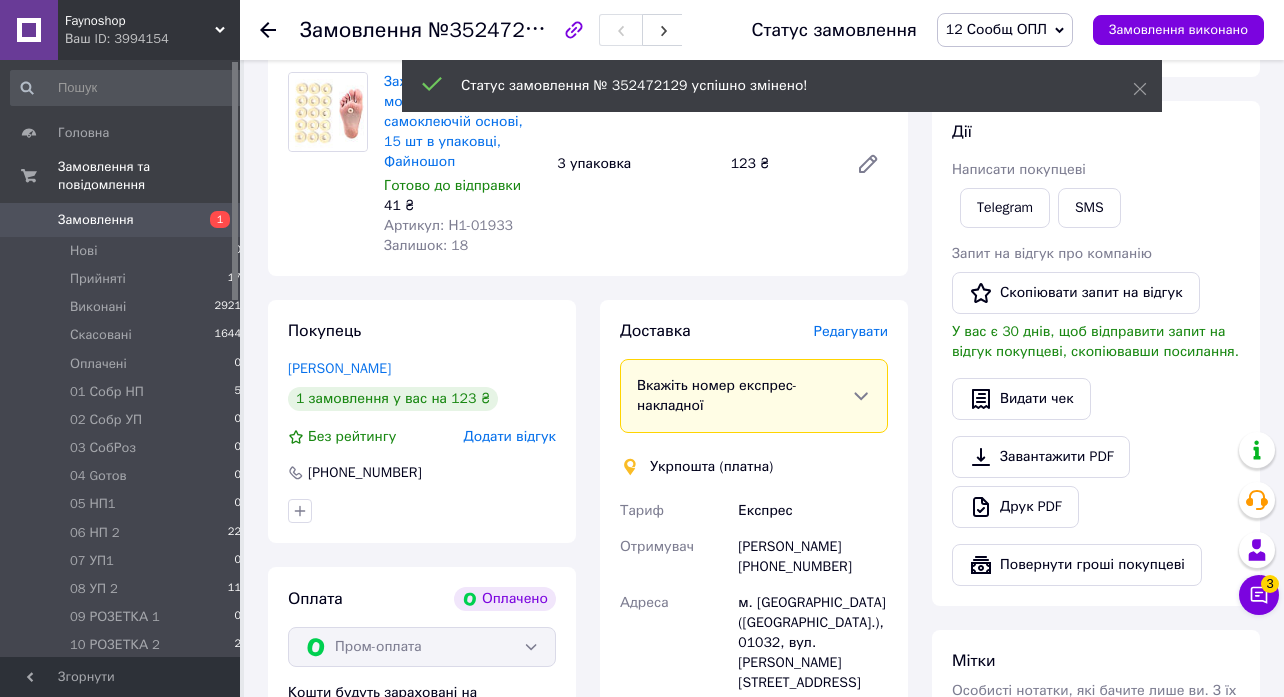 click 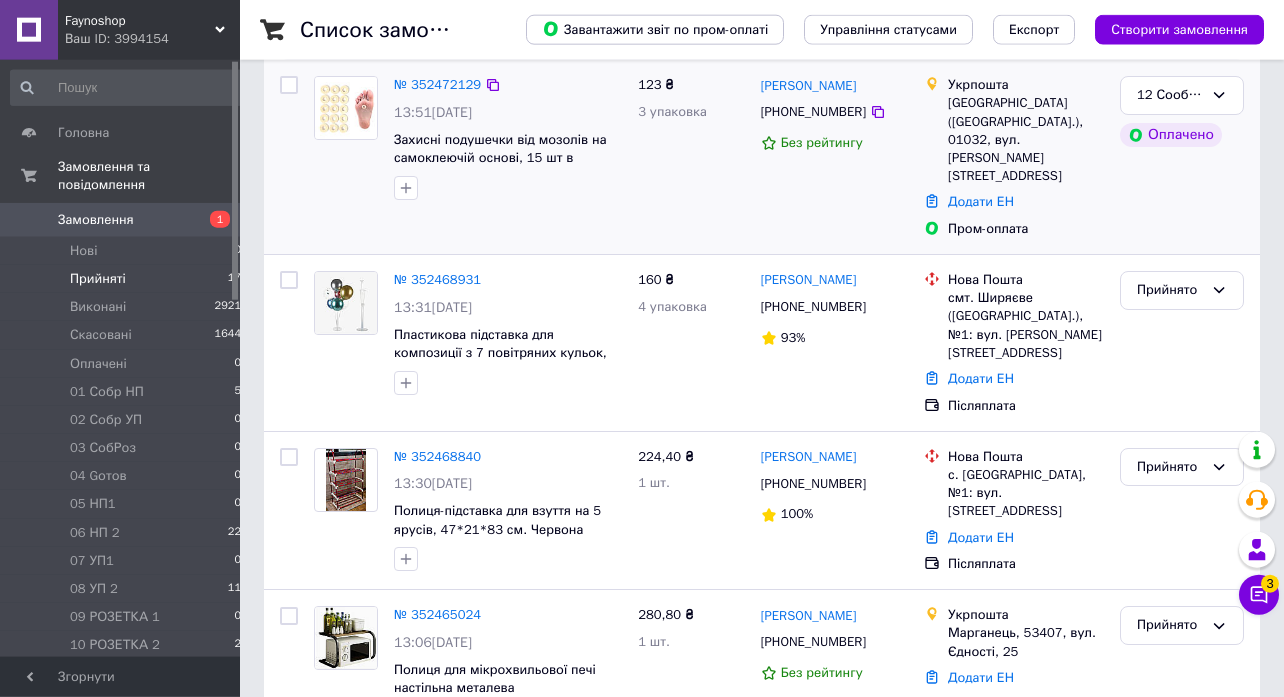 scroll, scrollTop: 432, scrollLeft: 0, axis: vertical 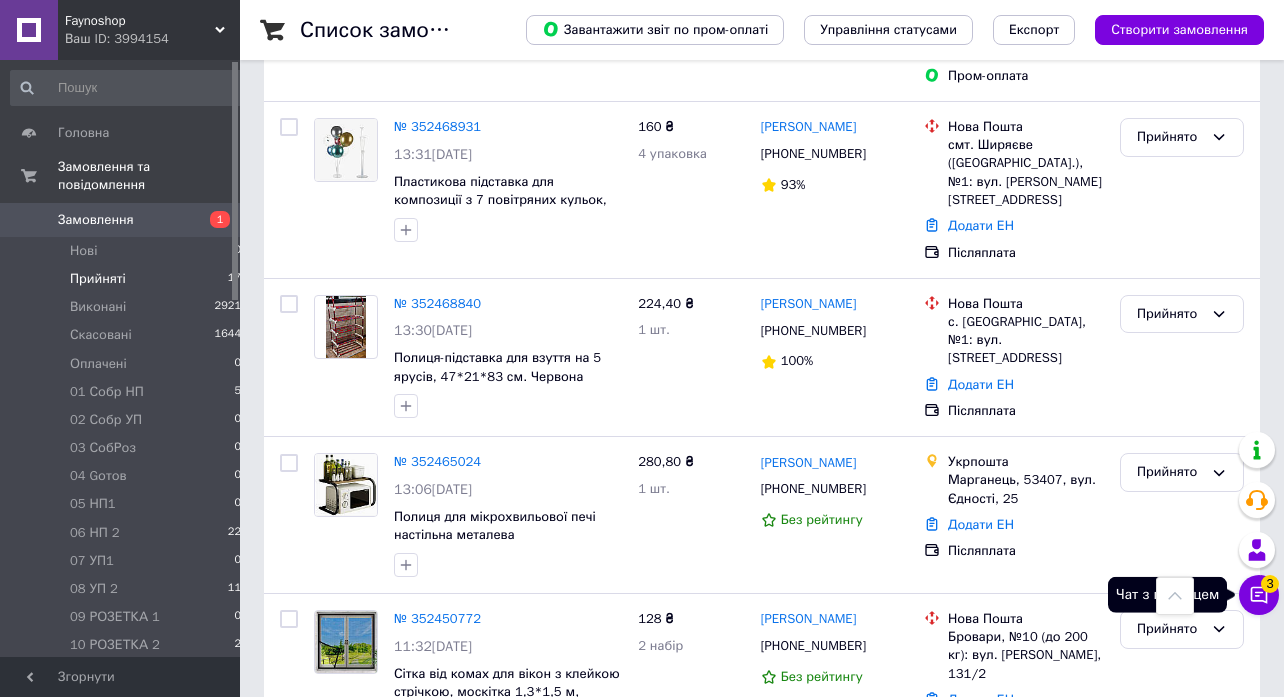 click on "3" at bounding box center [1270, 584] 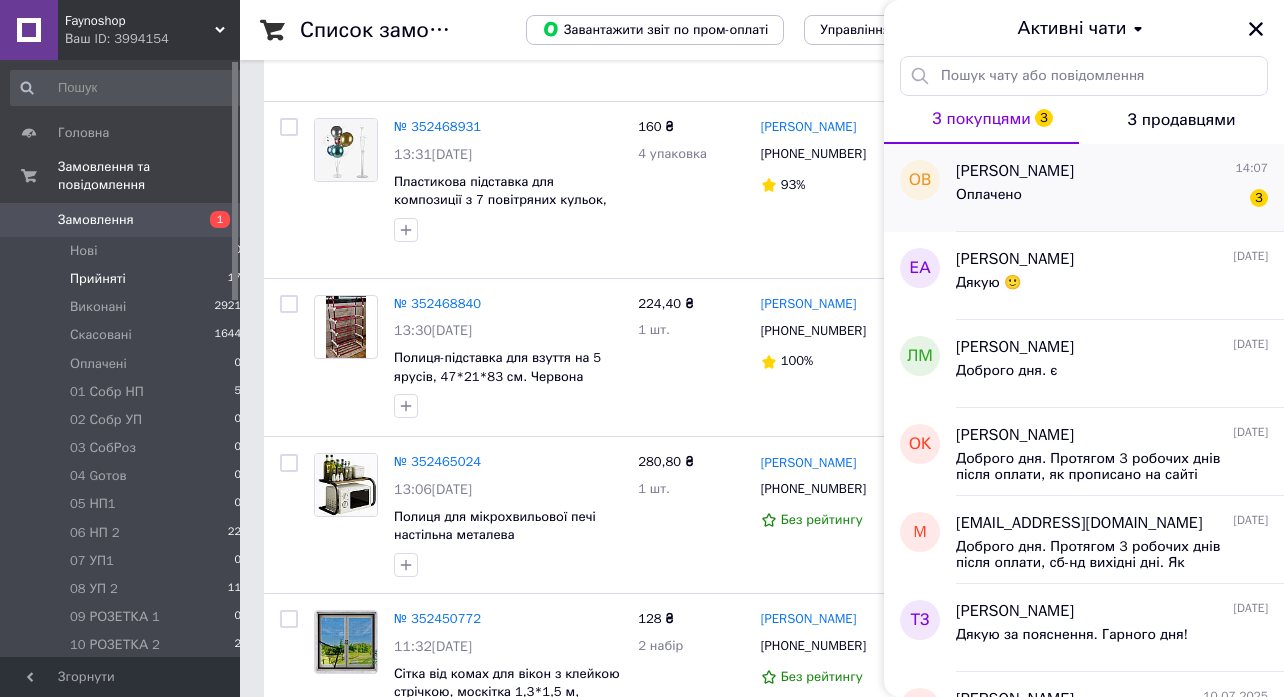 click on "Оплачено 3" at bounding box center [1112, 199] 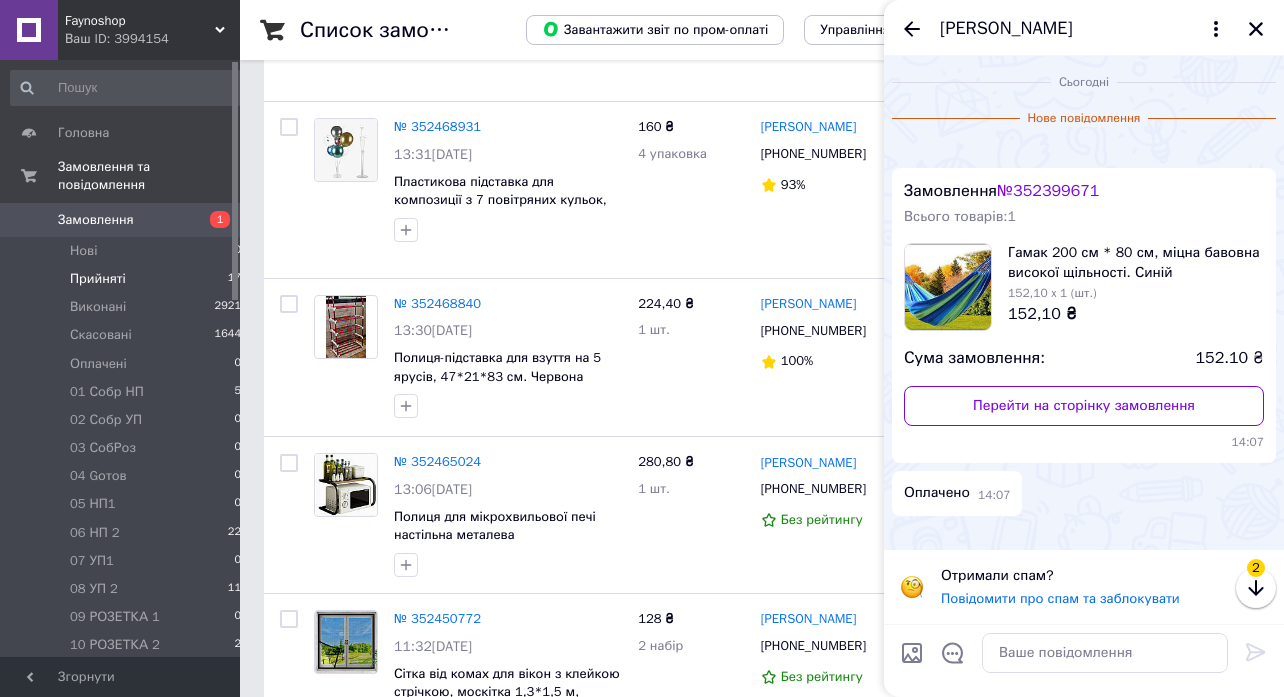 scroll, scrollTop: 253, scrollLeft: 0, axis: vertical 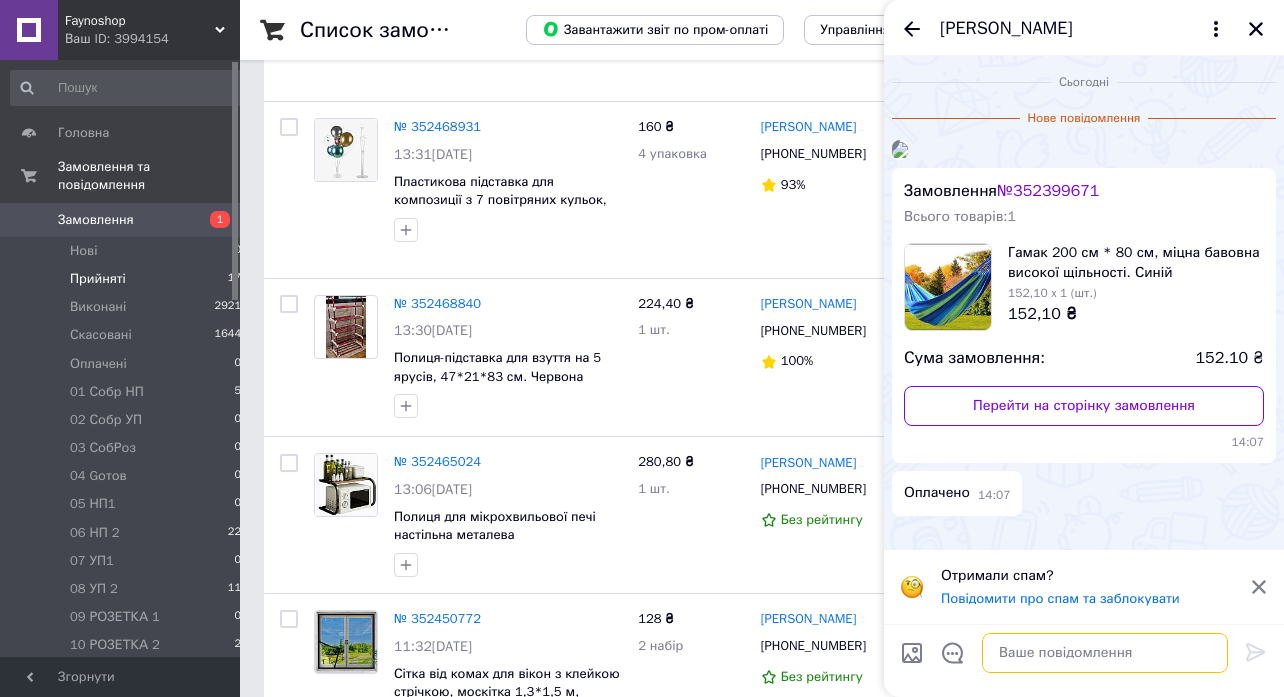 click at bounding box center [1105, 653] 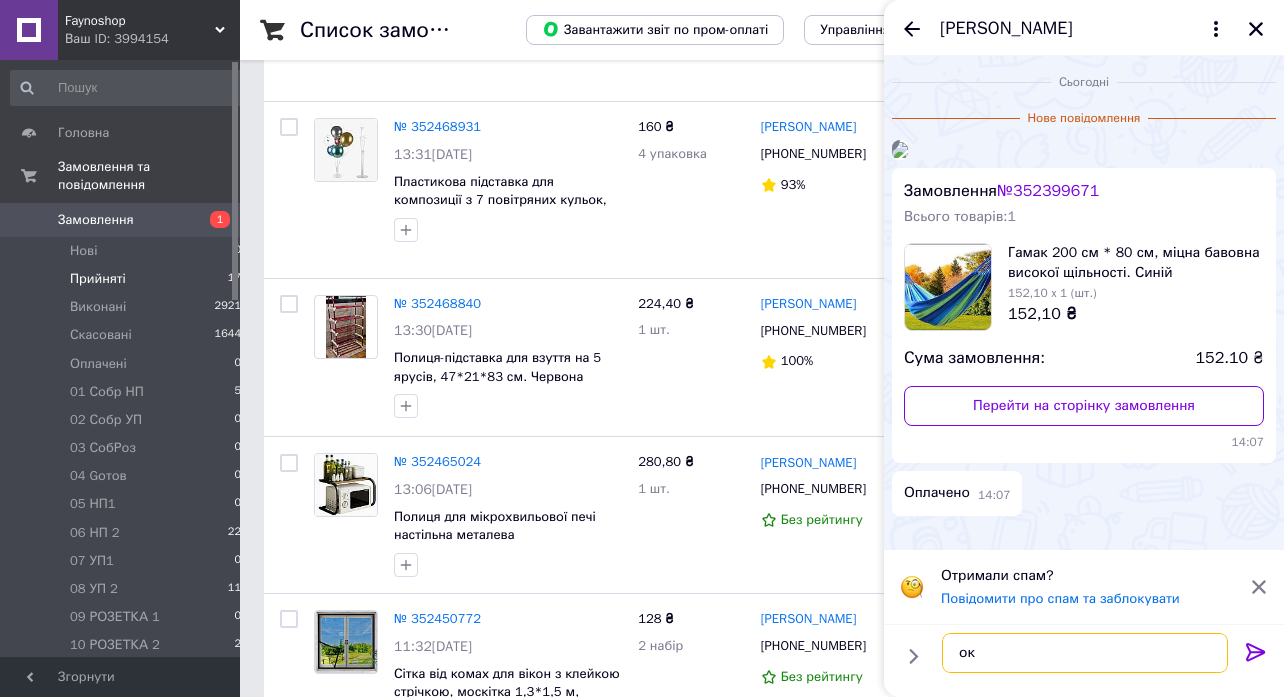 type on "ок" 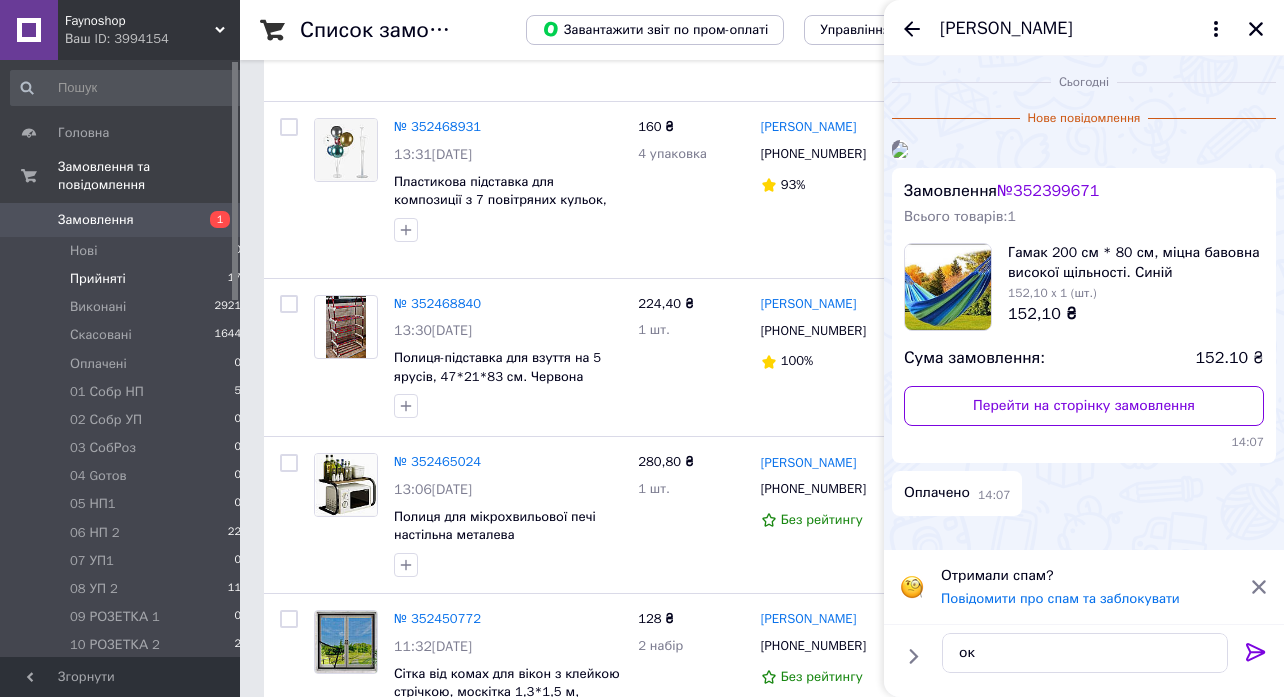 click 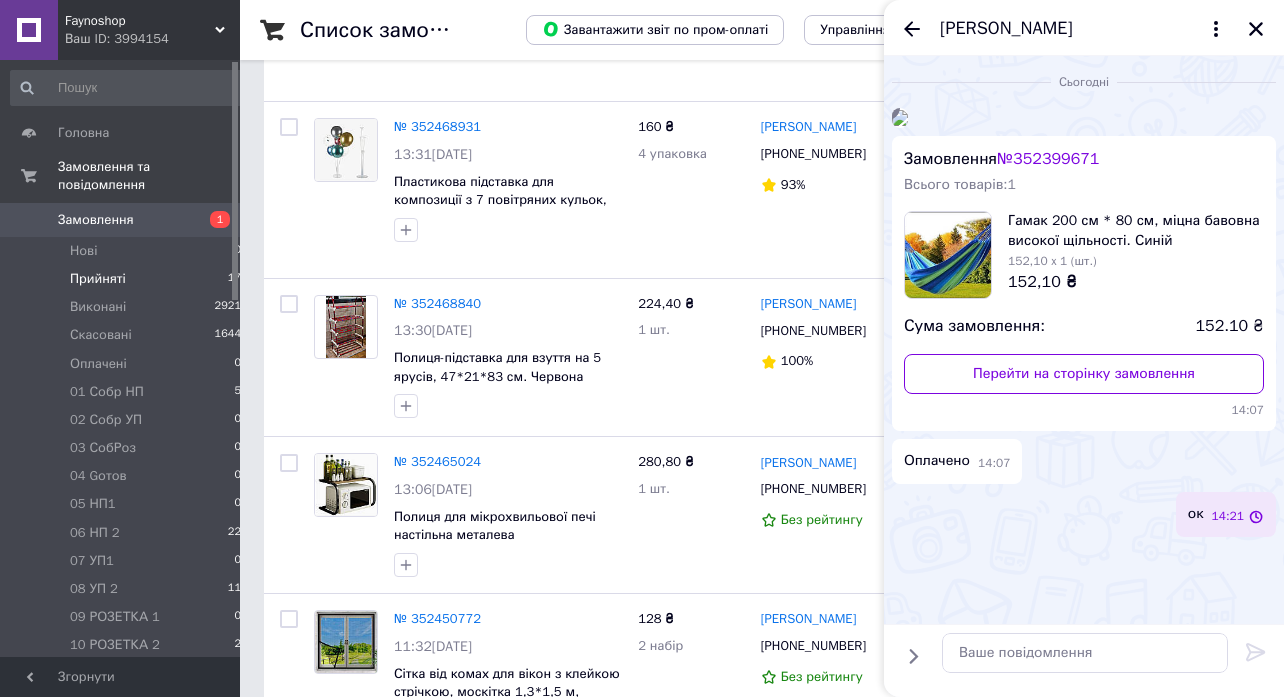 scroll, scrollTop: 201, scrollLeft: 0, axis: vertical 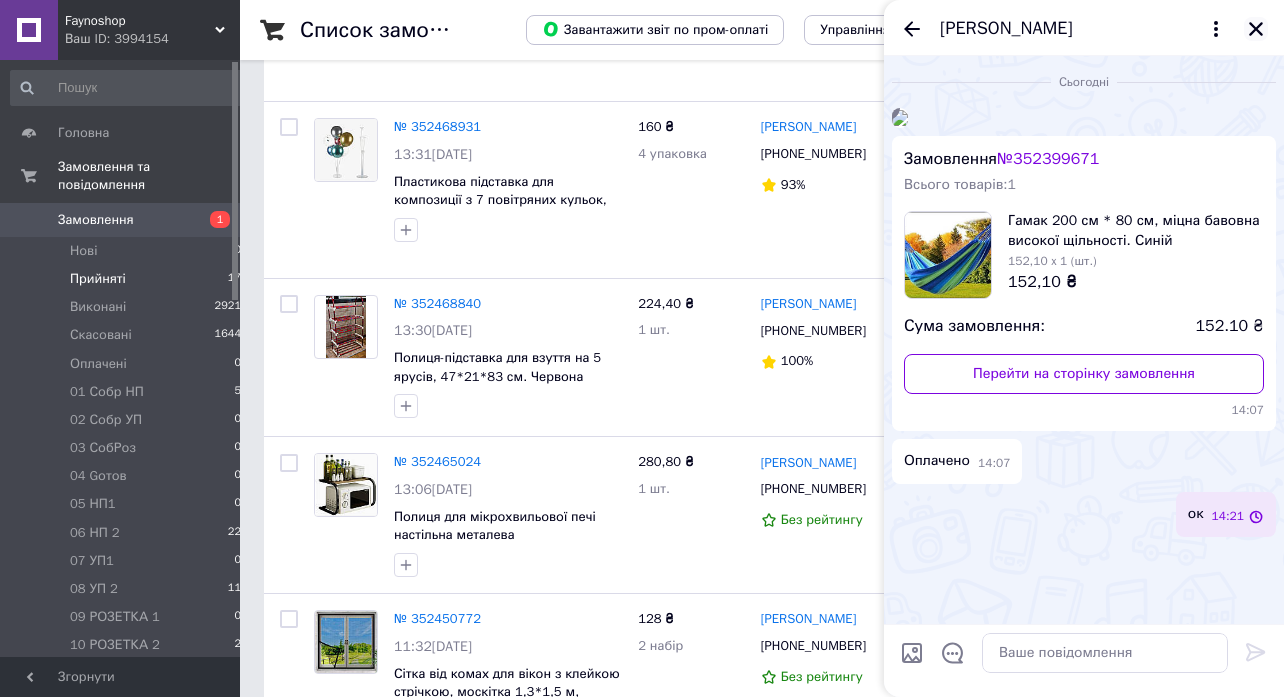 click 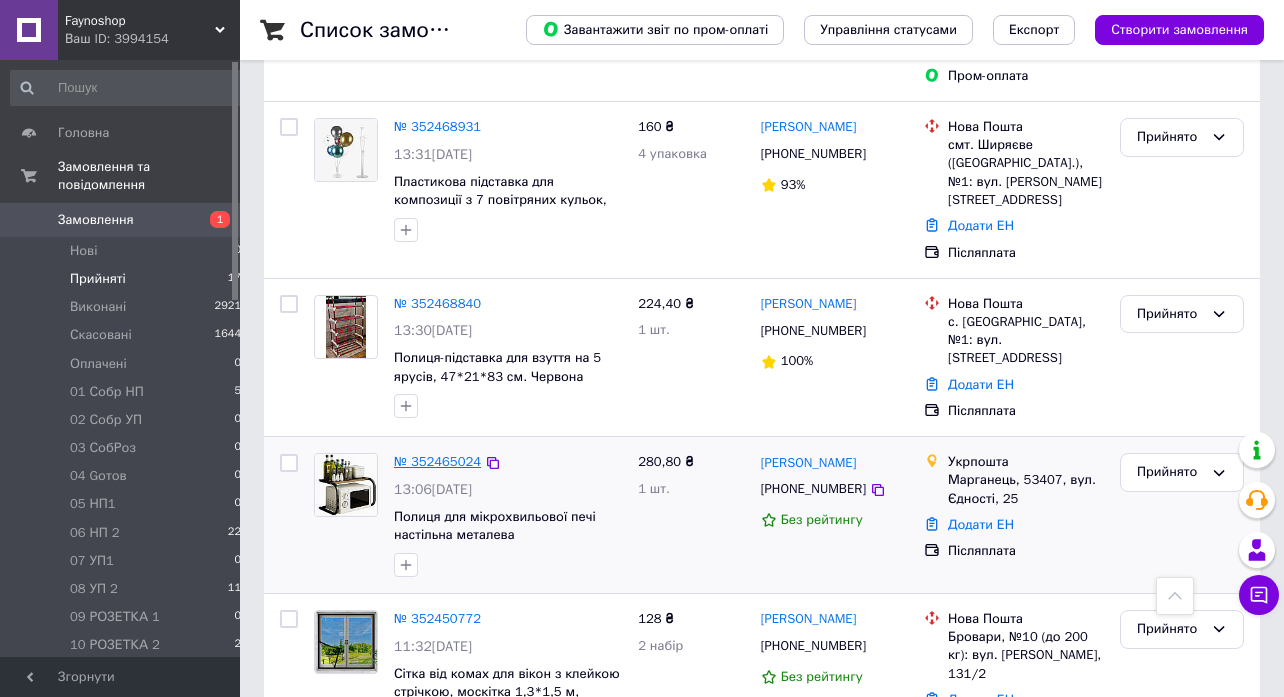 click on "№ 352465024" at bounding box center (437, 461) 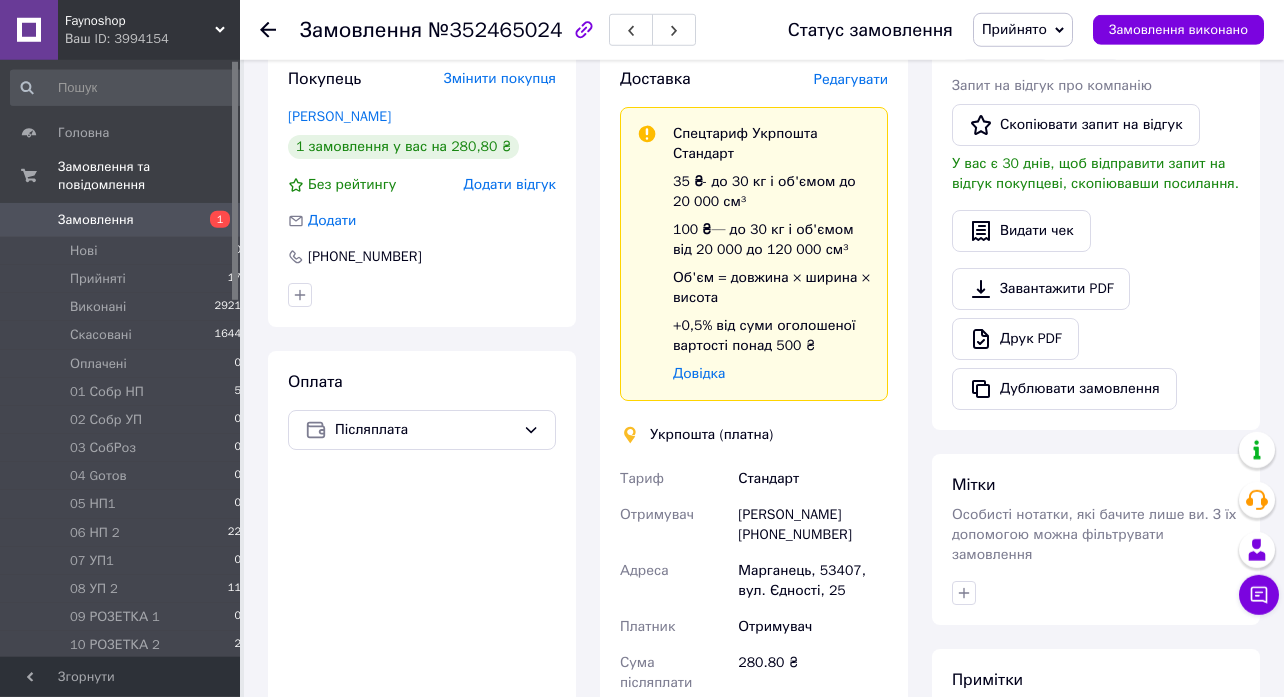 scroll, scrollTop: 432, scrollLeft: 0, axis: vertical 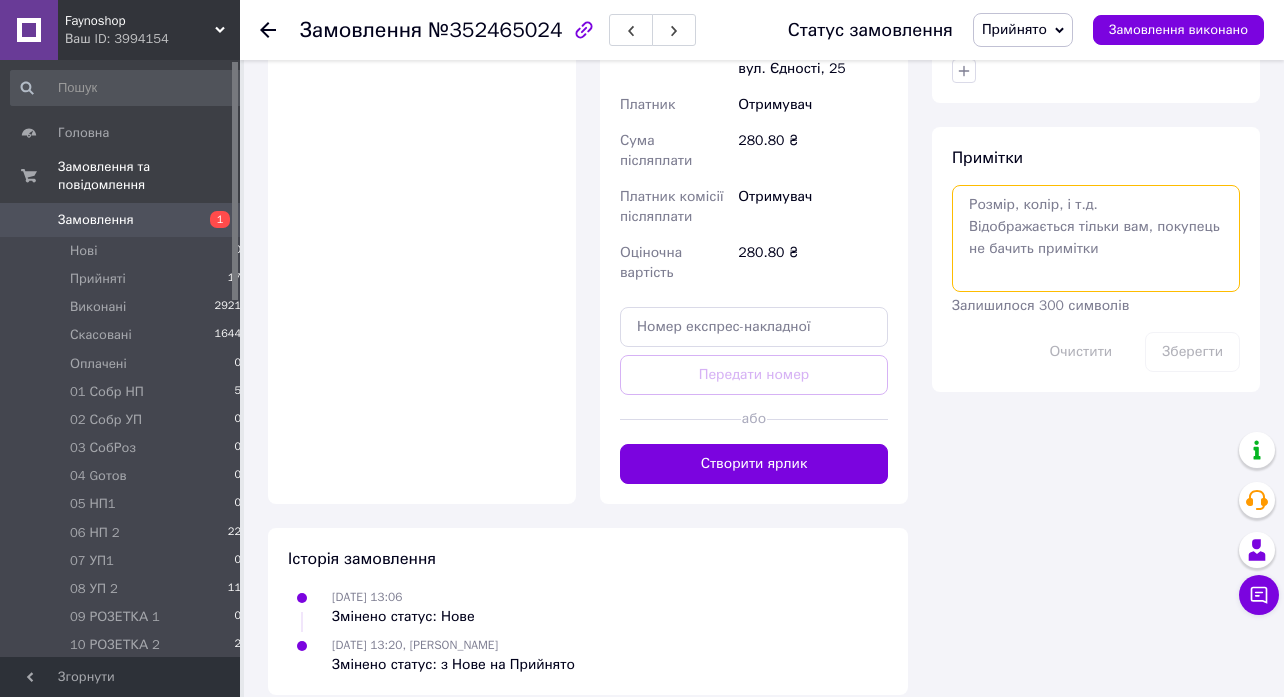 click at bounding box center [1096, 238] 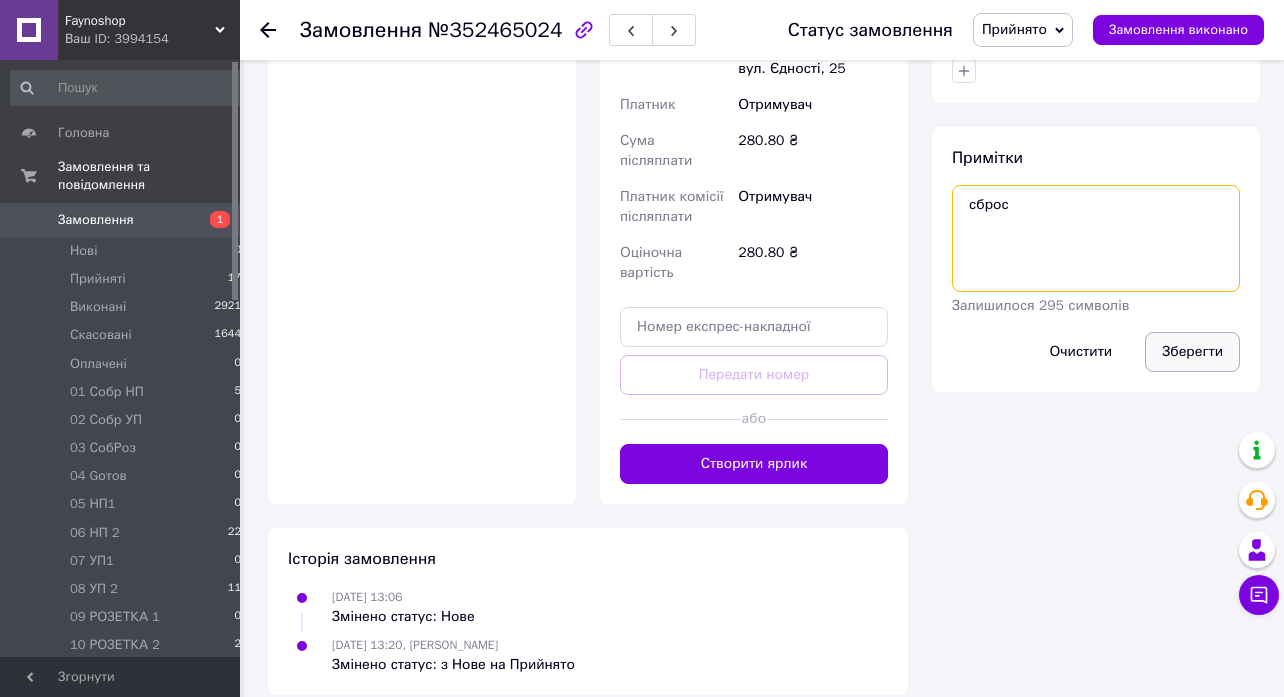 type on "сброс" 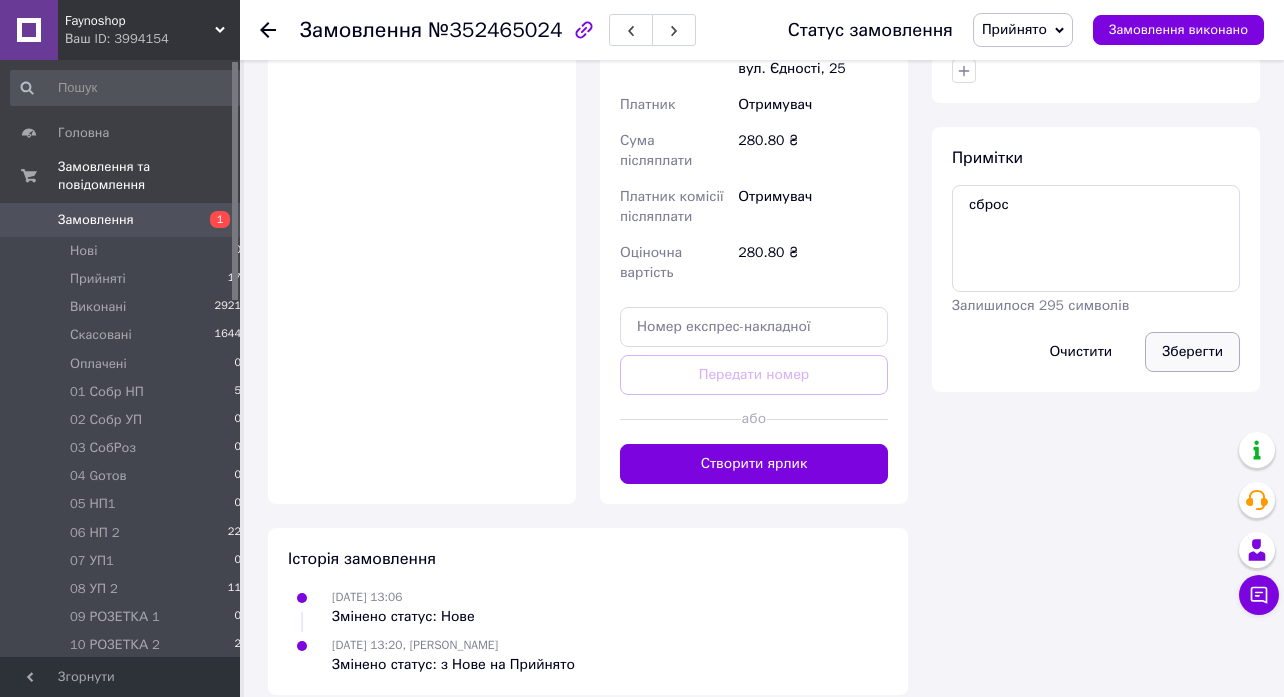 click on "Зберегти" at bounding box center (1192, 352) 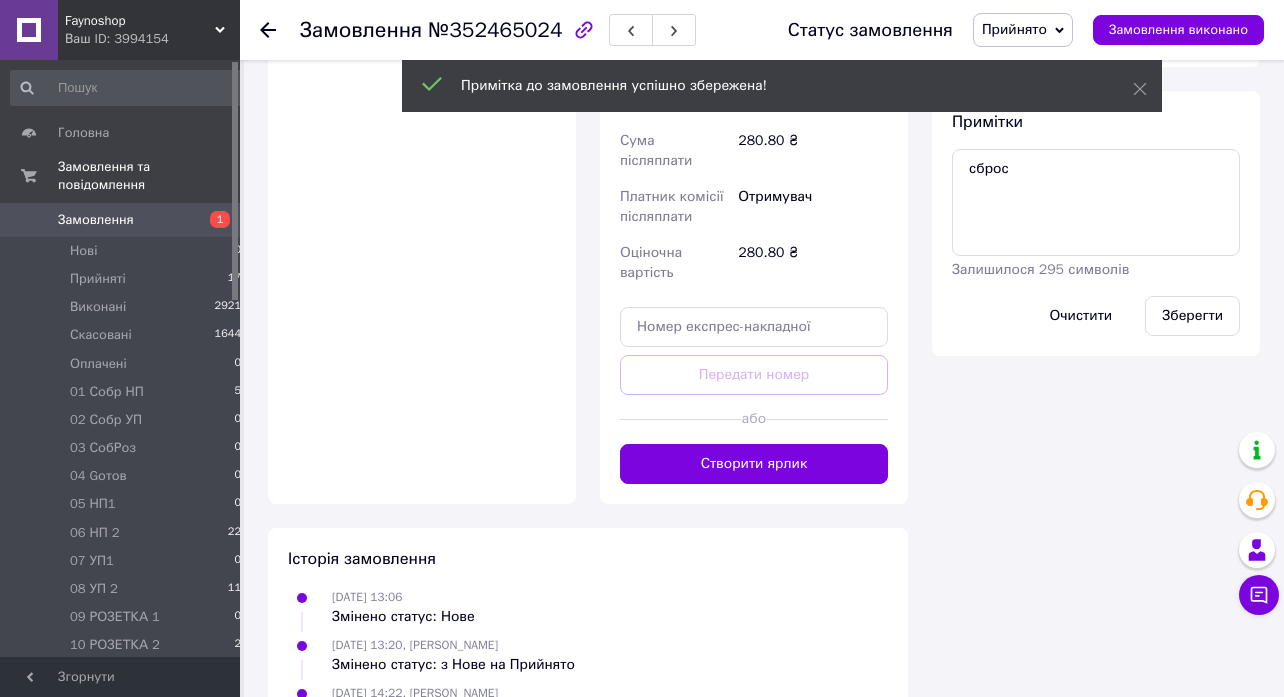 click 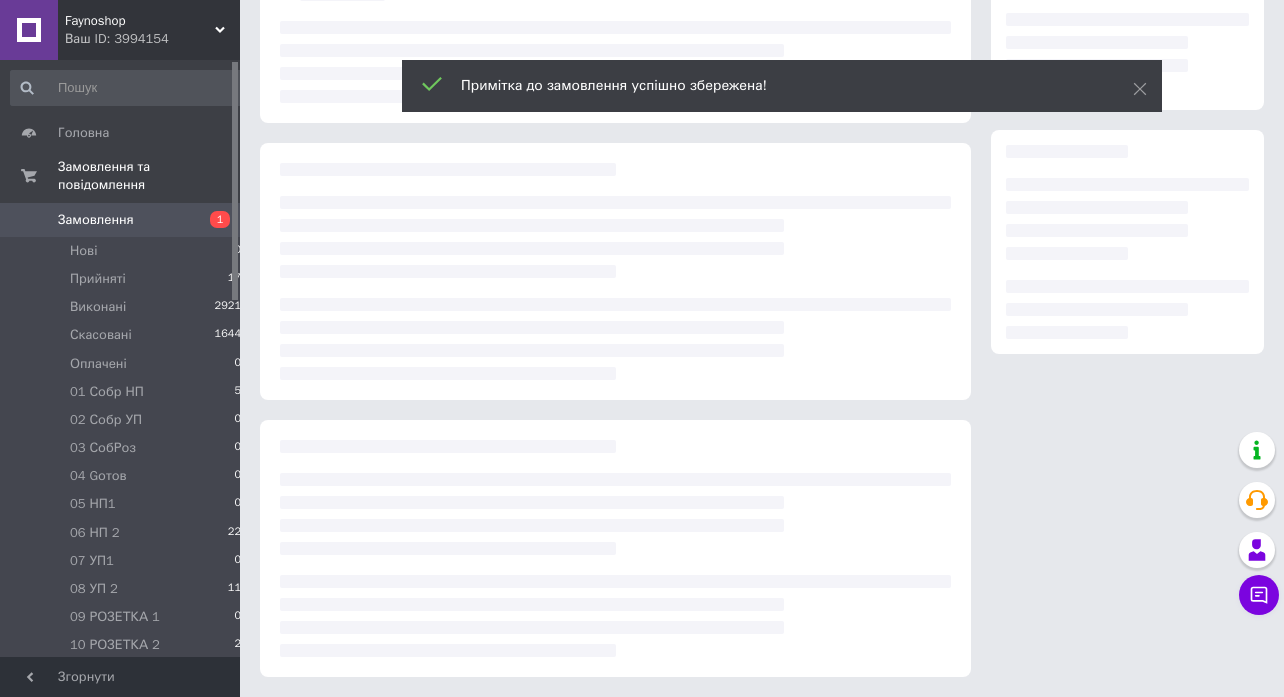 scroll, scrollTop: 0, scrollLeft: 0, axis: both 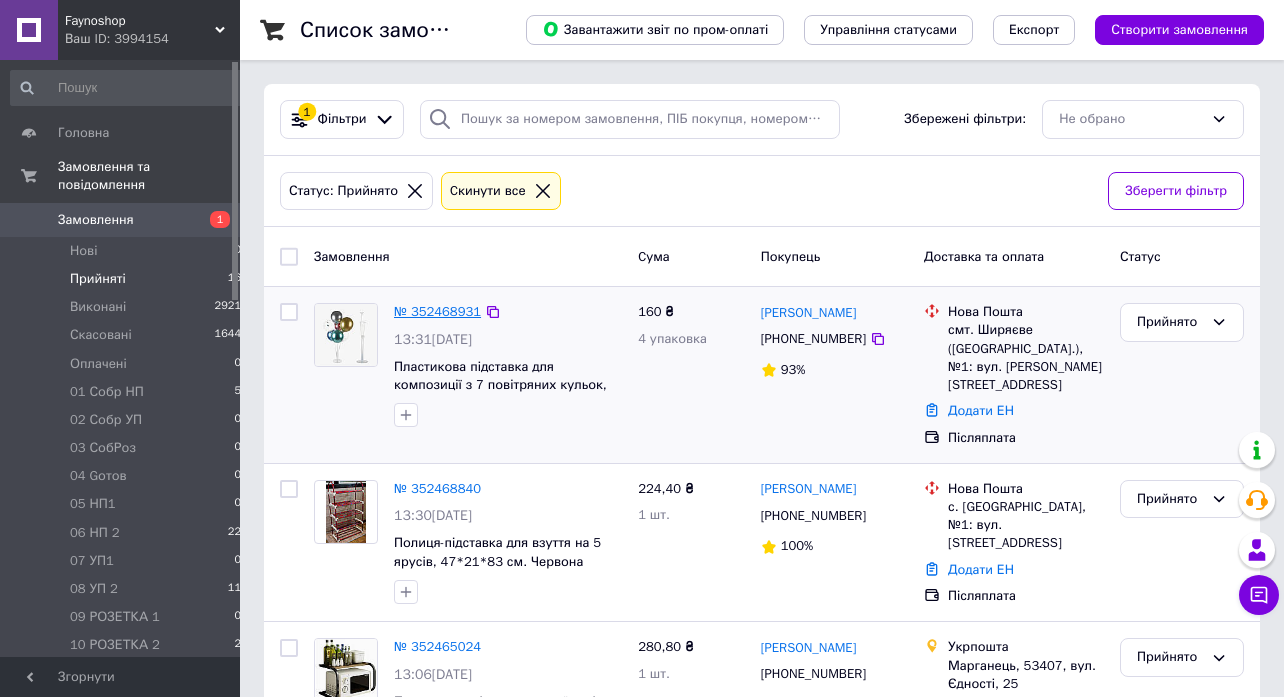 click on "№ 352468931" at bounding box center [437, 311] 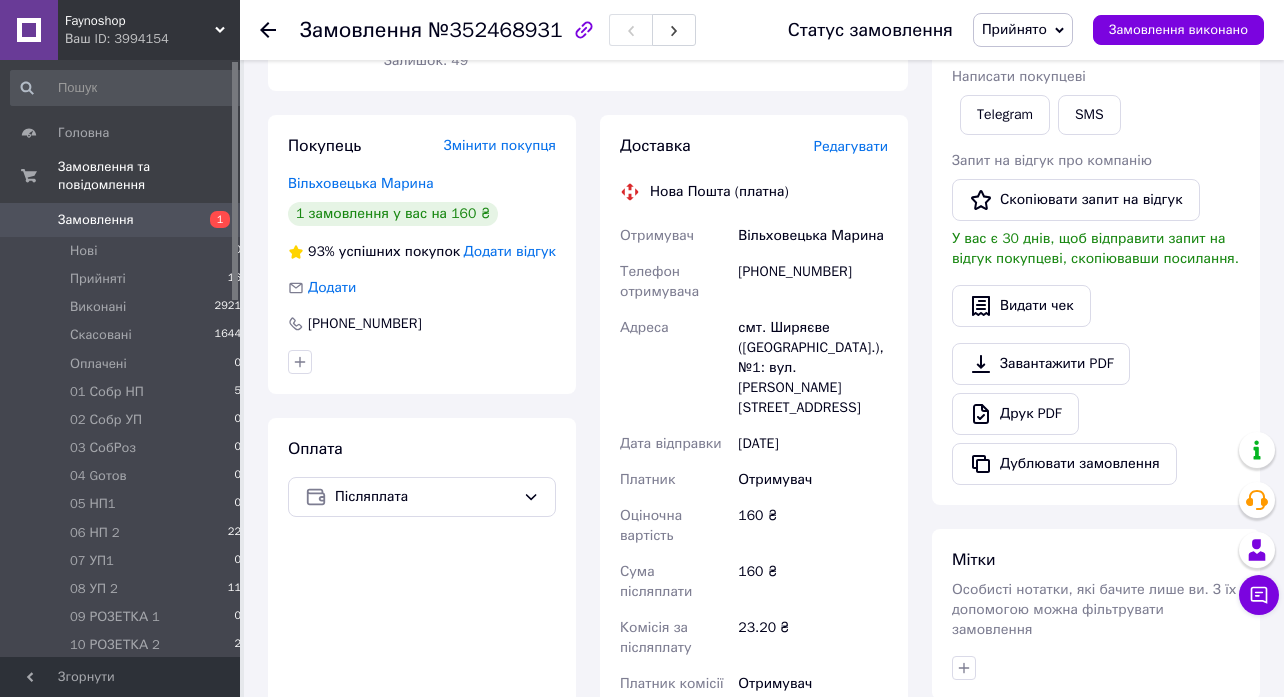scroll, scrollTop: 0, scrollLeft: 0, axis: both 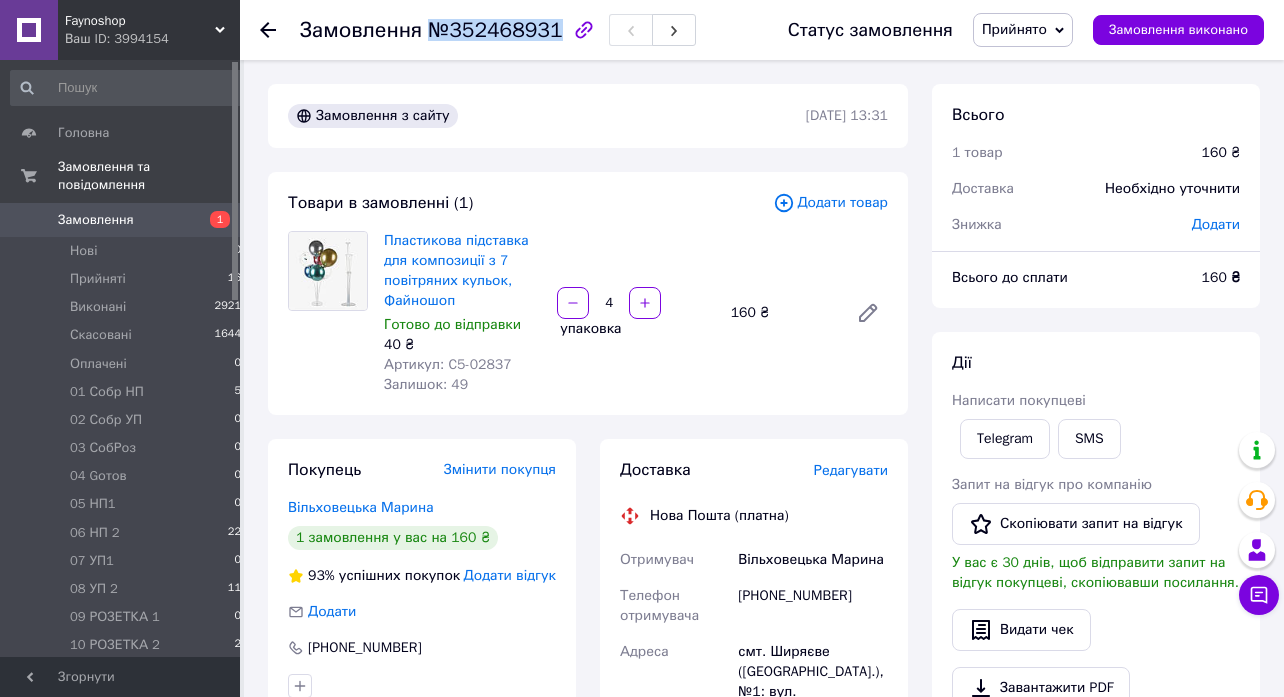 drag, startPoint x: 425, startPoint y: 35, endPoint x: 545, endPoint y: 37, distance: 120.01666 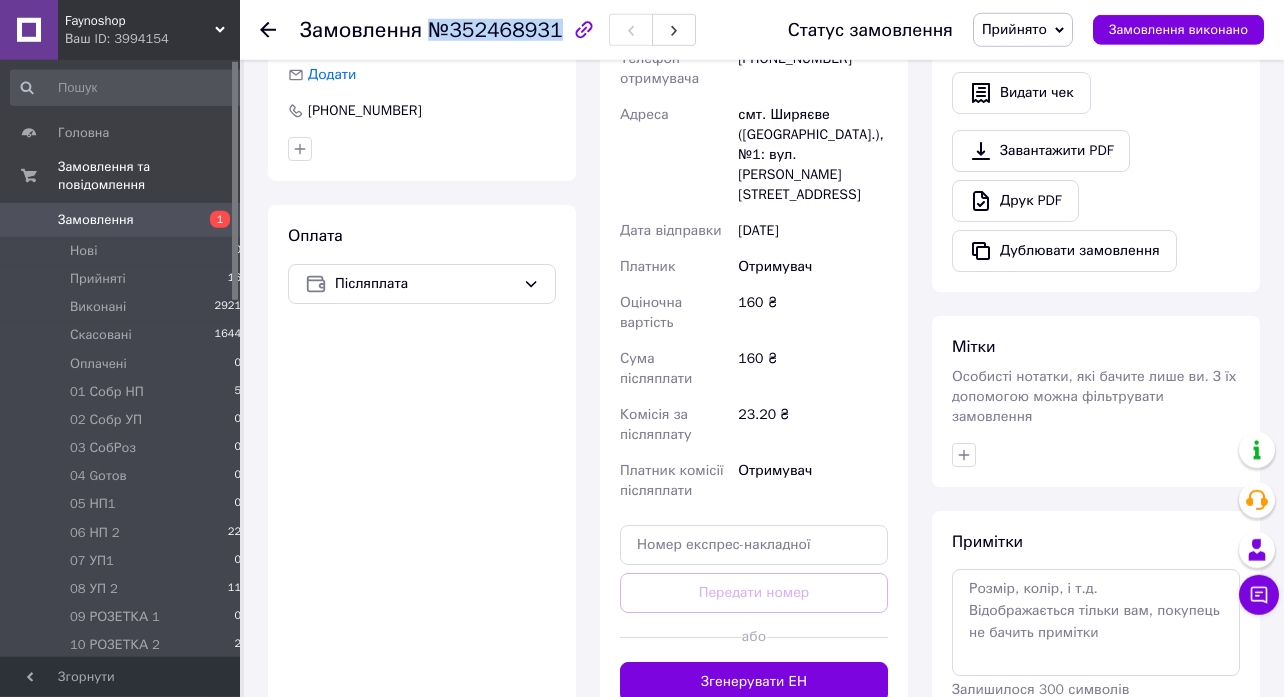scroll, scrollTop: 648, scrollLeft: 0, axis: vertical 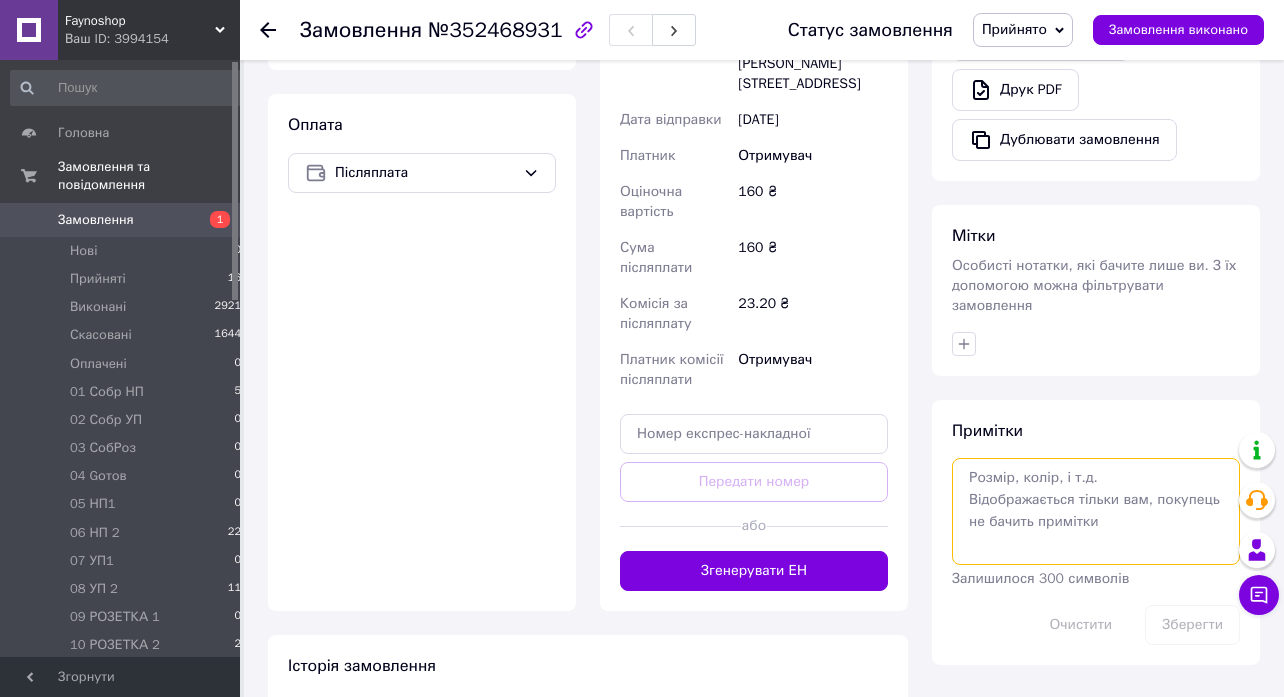 click at bounding box center (1096, 511) 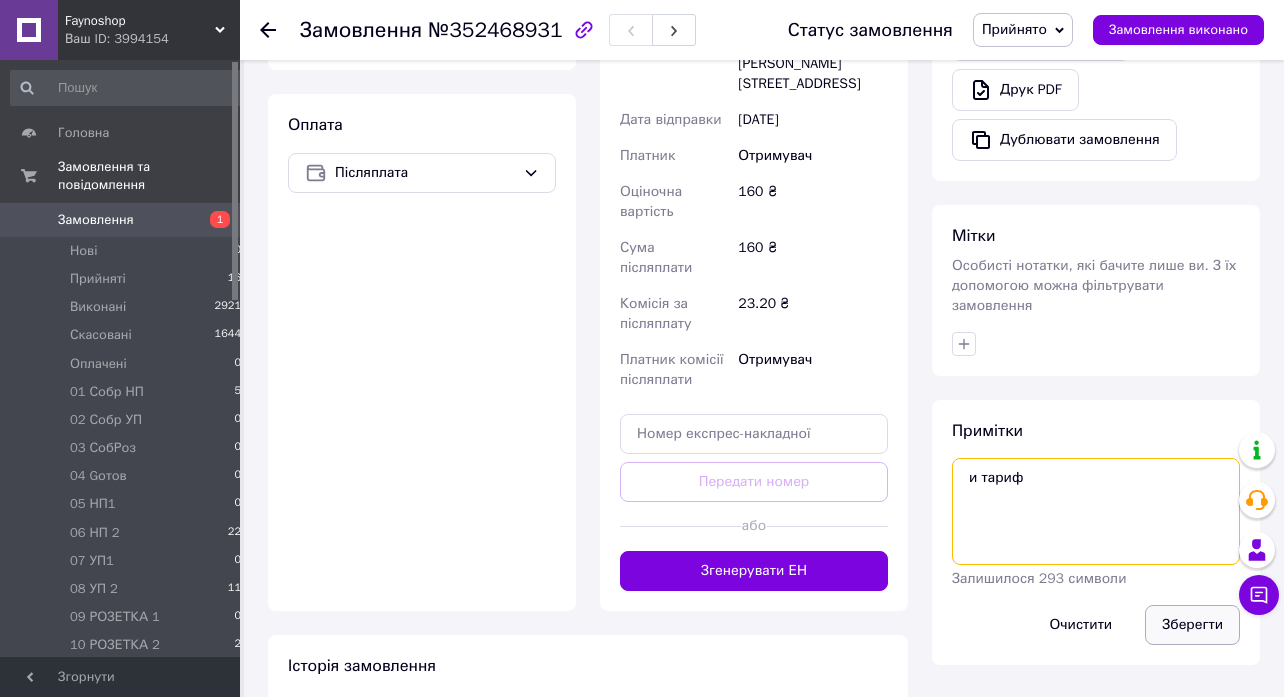 type on "и тариф" 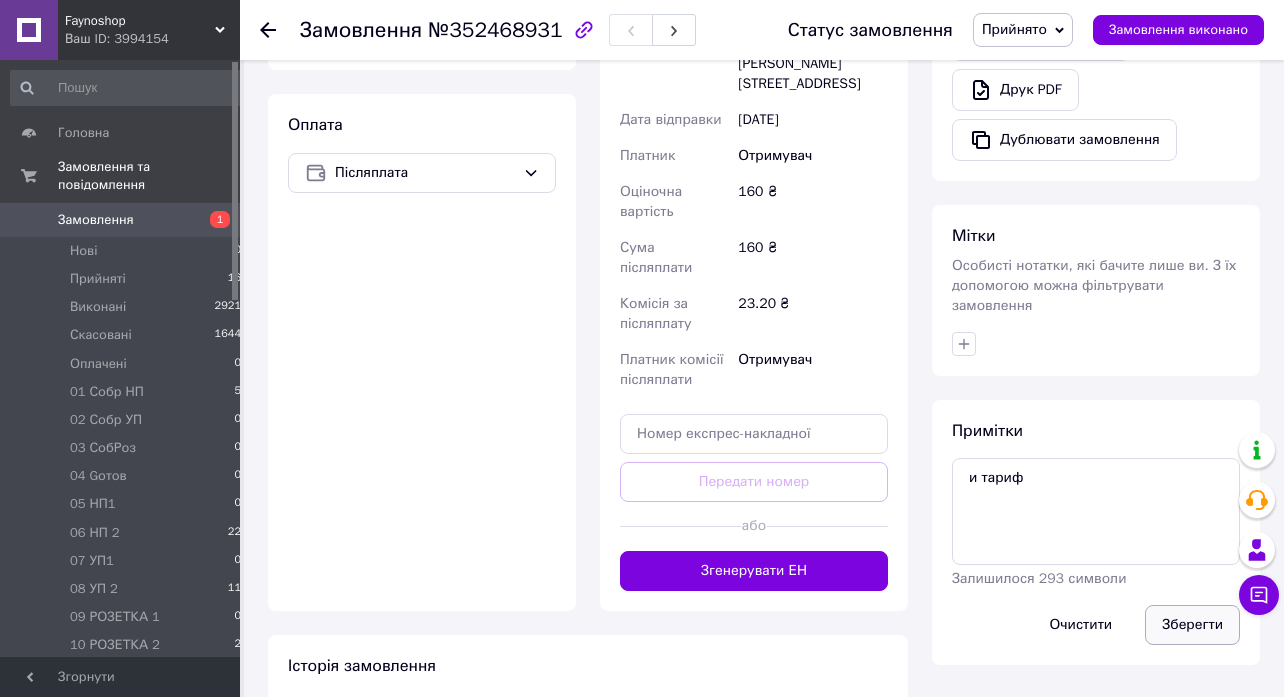 click on "Зберегти" at bounding box center (1192, 625) 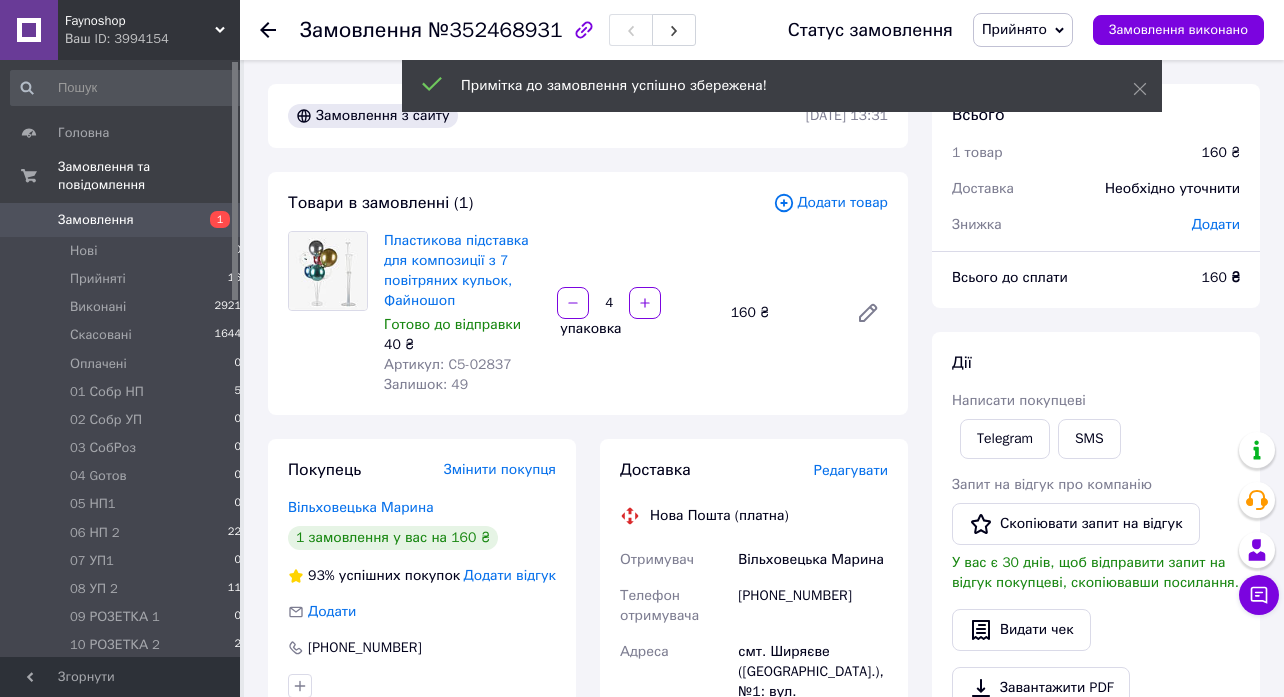 scroll, scrollTop: 432, scrollLeft: 0, axis: vertical 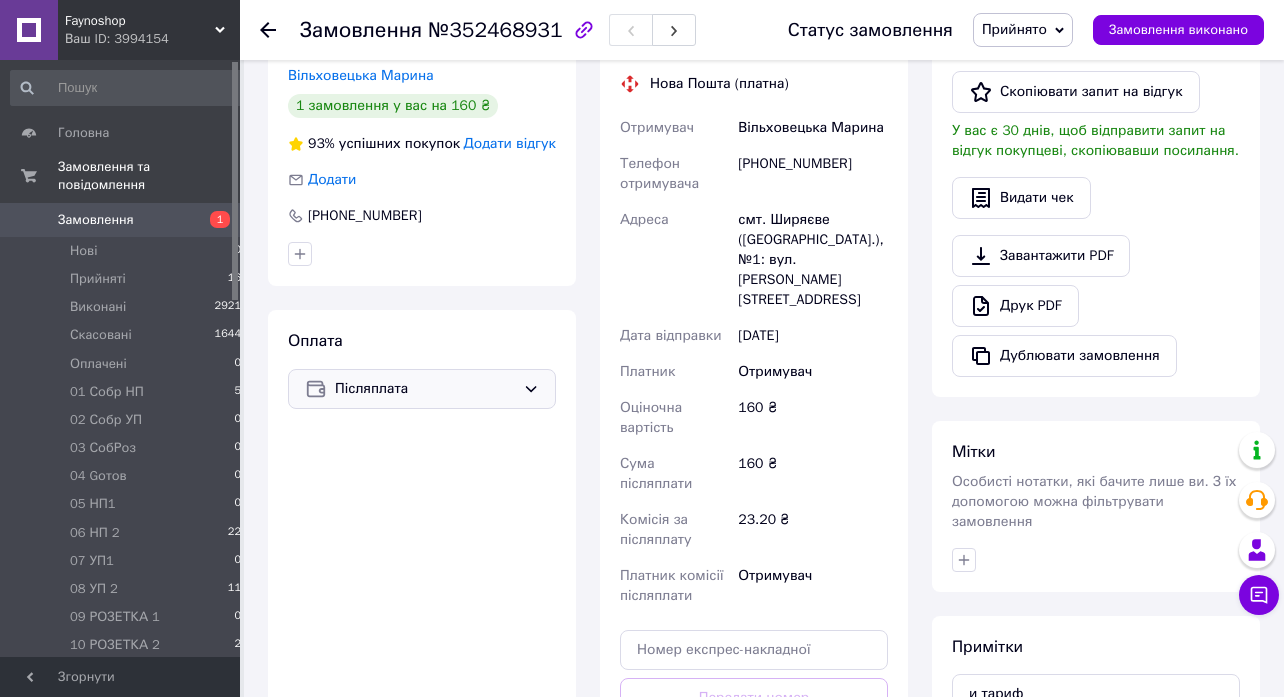 click 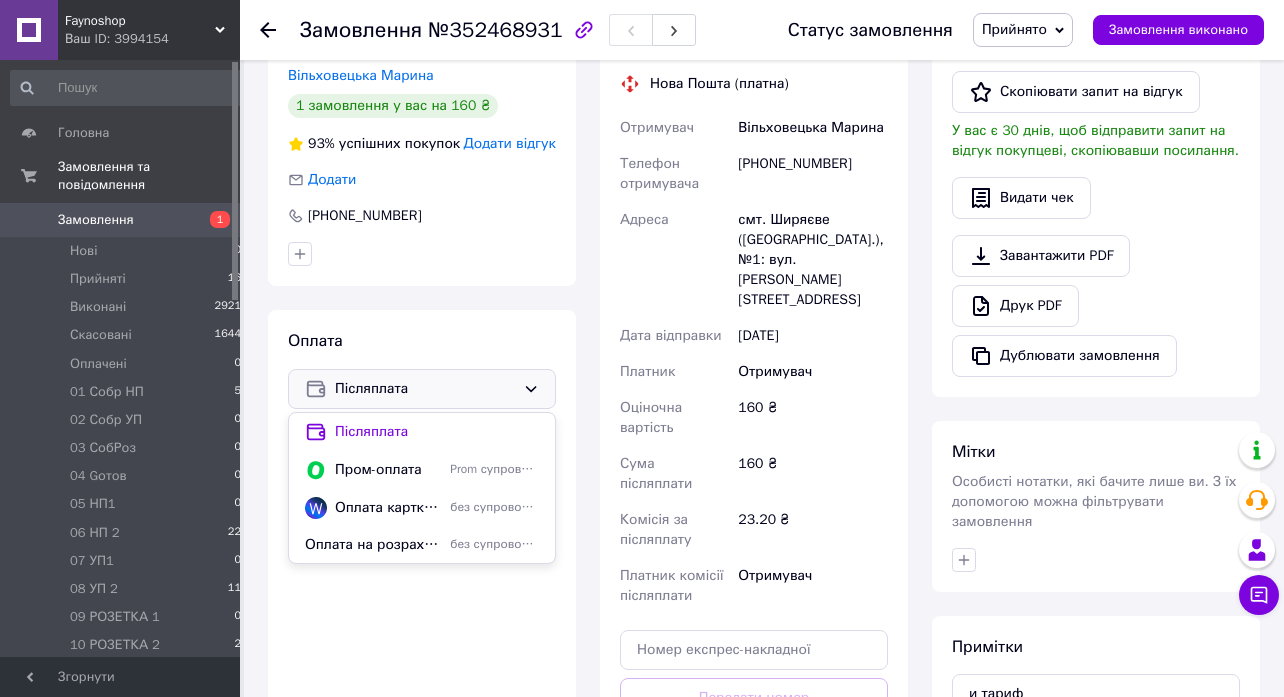 click on "Оплата на розрахунковий рахунок банку по IBAN р.р. [FINANCIAL_ID]" at bounding box center [373, 545] 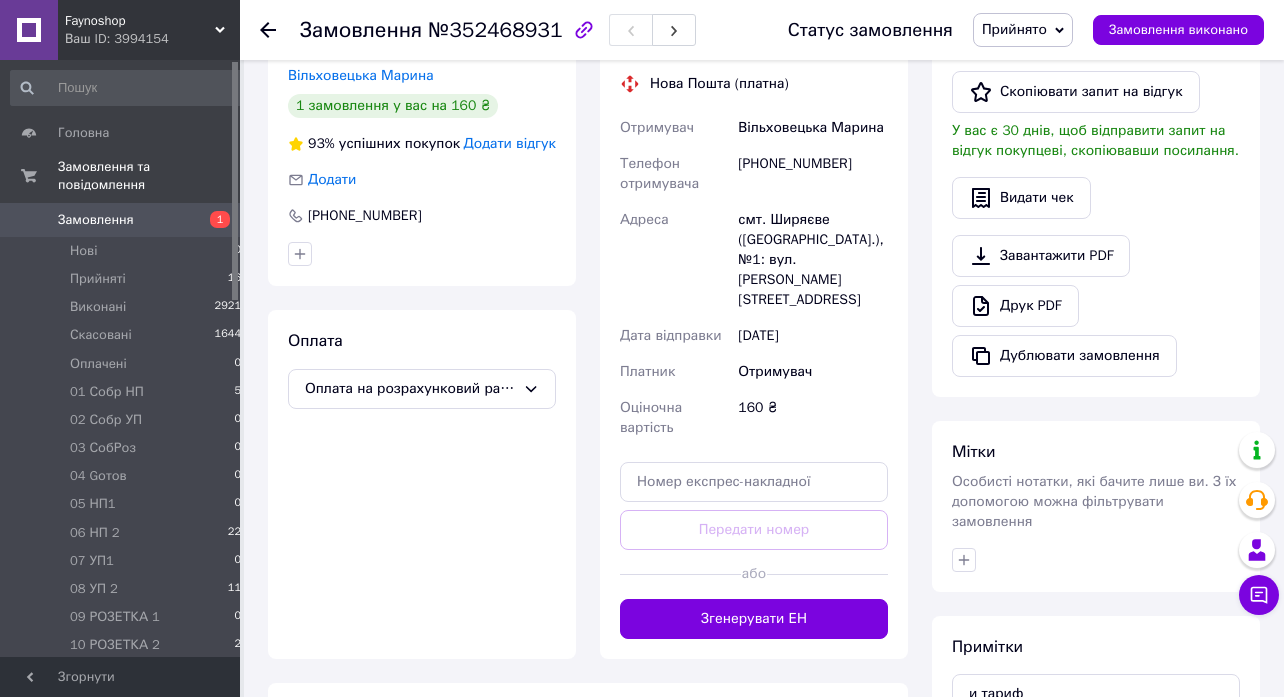 click on "Видати чек" at bounding box center [1096, 198] 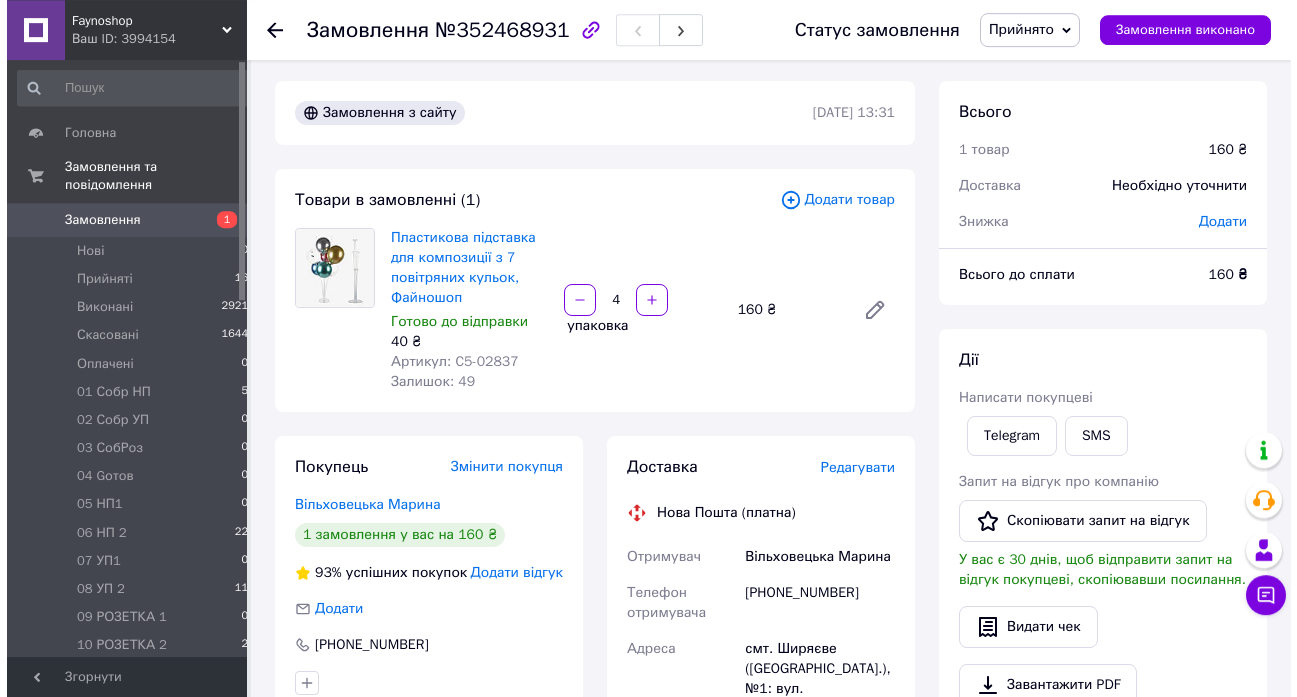 scroll, scrollTop: 0, scrollLeft: 0, axis: both 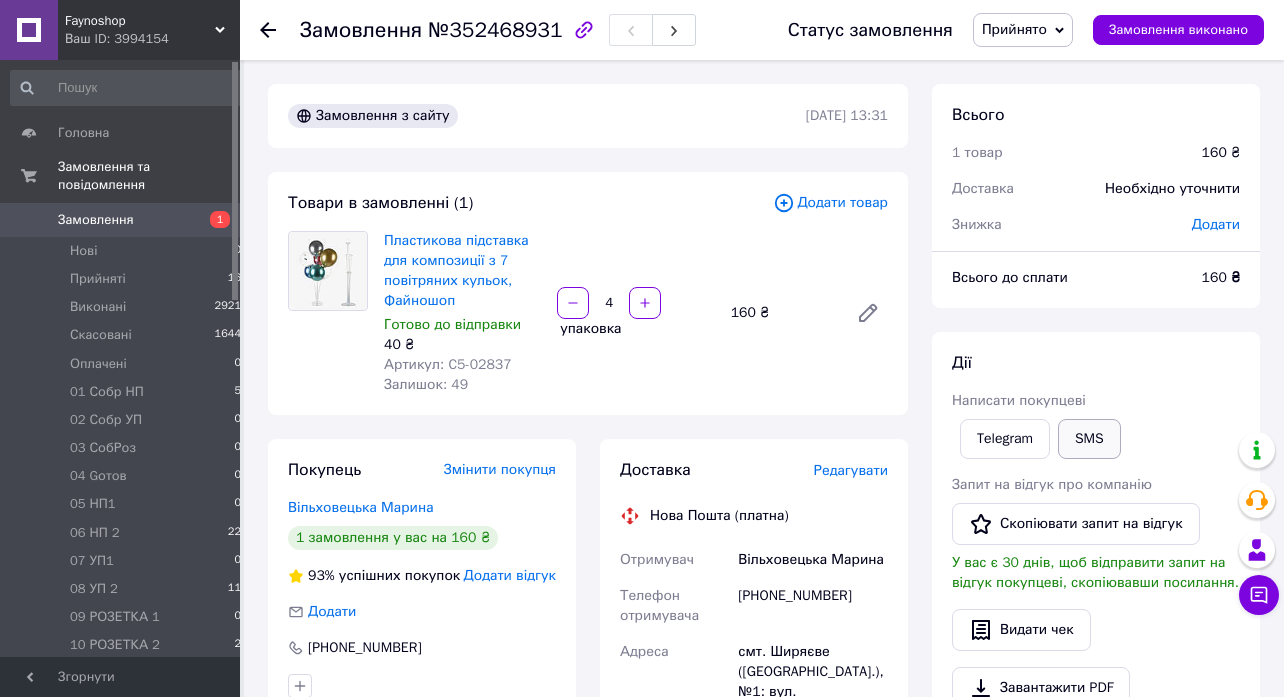 click on "SMS" at bounding box center [1089, 439] 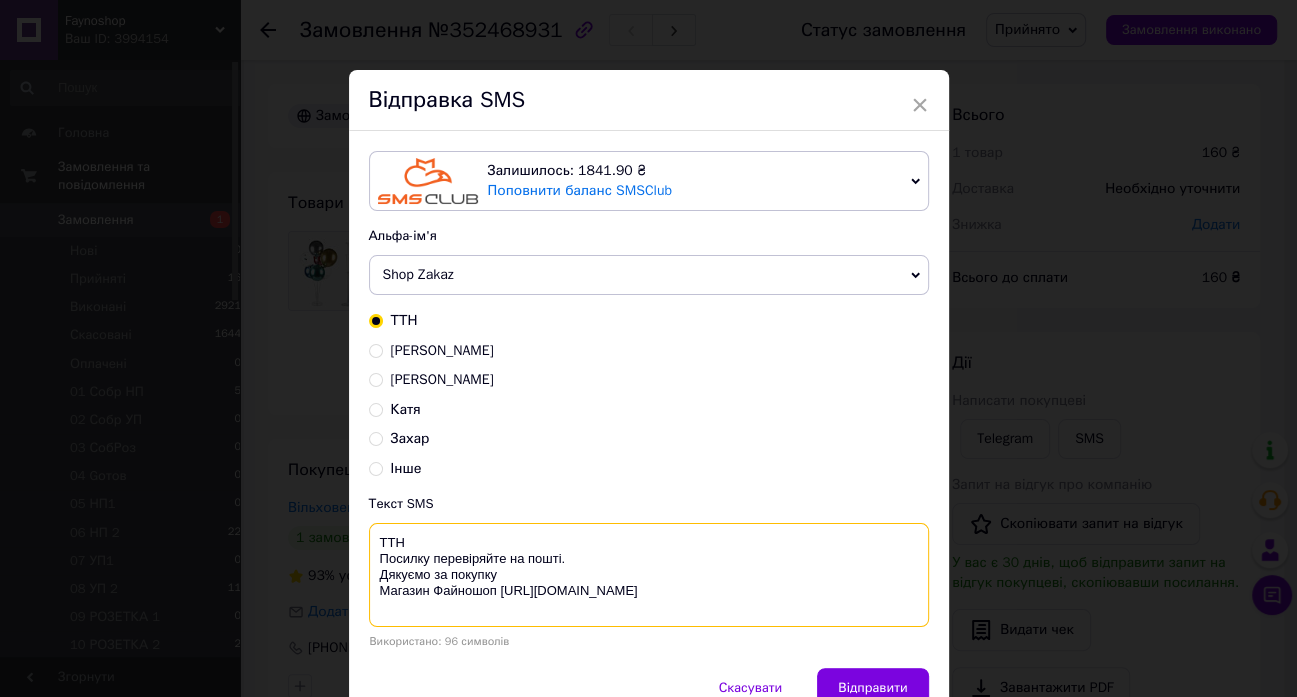 drag, startPoint x: 496, startPoint y: 569, endPoint x: 317, endPoint y: 526, distance: 184.09236 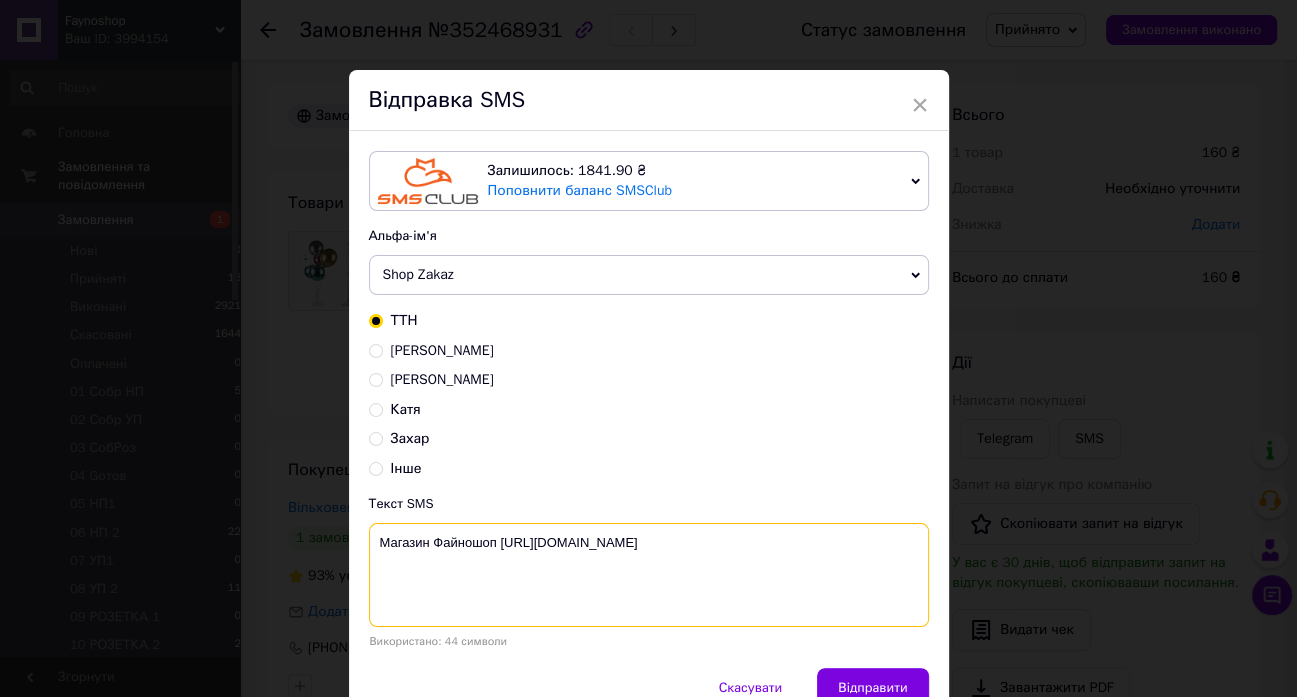paste on "До сплати 160грн
IBAN
[FINANCIAL_ID]
РНОКПП/ЄДРПОУ
2574919331
[PERSON_NAME] ХАЛАС
Призначення платежу: замовлення    №352468931" 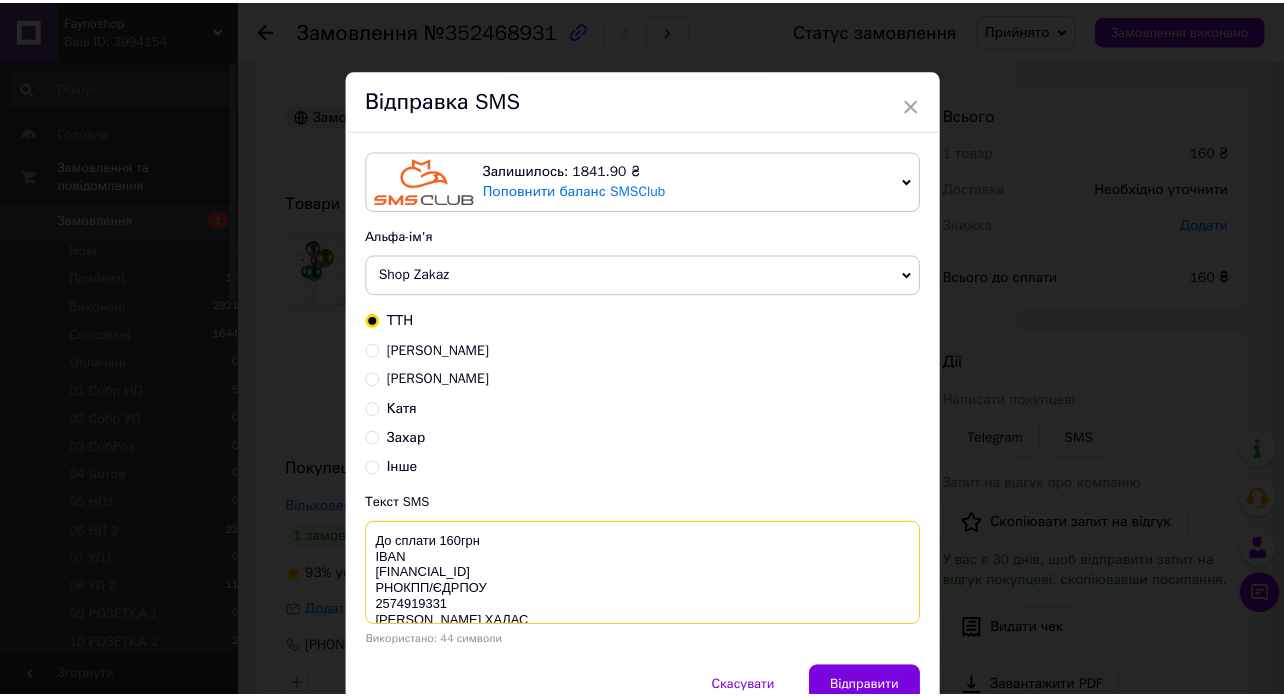 scroll, scrollTop: 21, scrollLeft: 0, axis: vertical 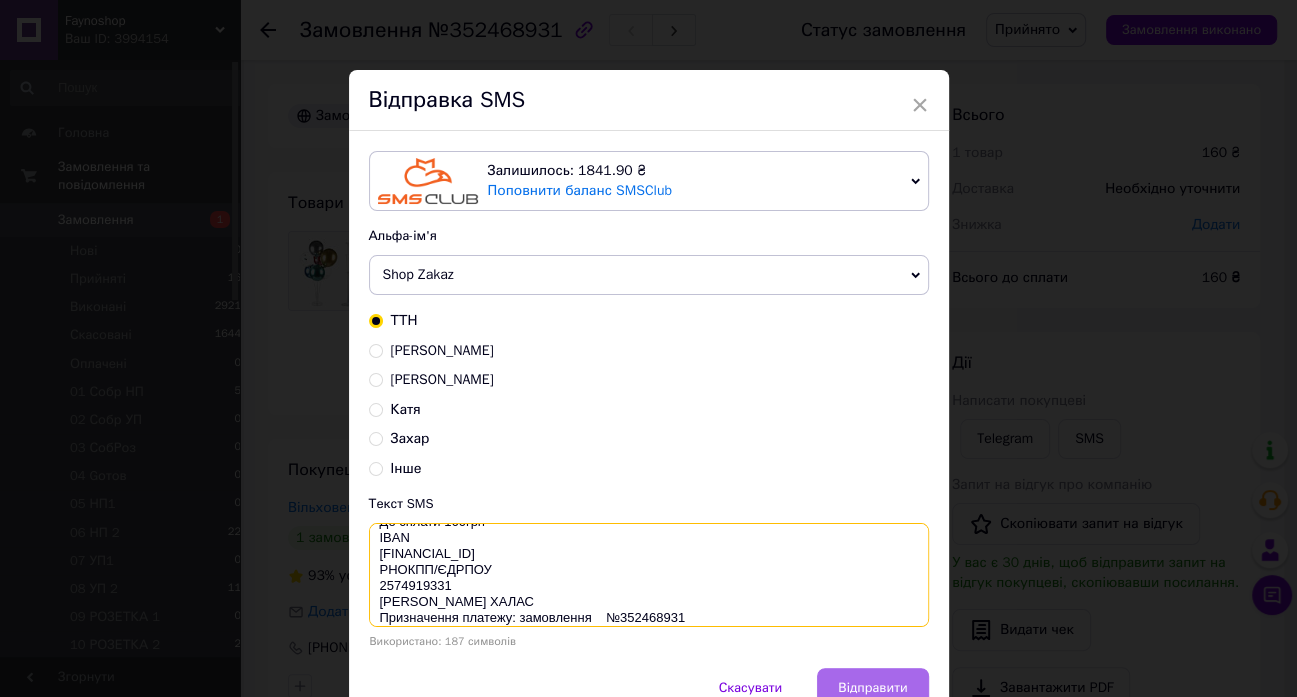 type on "До сплати 160грн
IBAN
[FINANCIAL_ID]
РНОКПП/ЄДРПОУ
2574919331
[PERSON_NAME] ХАЛАС
Призначення платежу: замовлення    №352468931
Магазин Файношоп [URL][DOMAIN_NAME]" 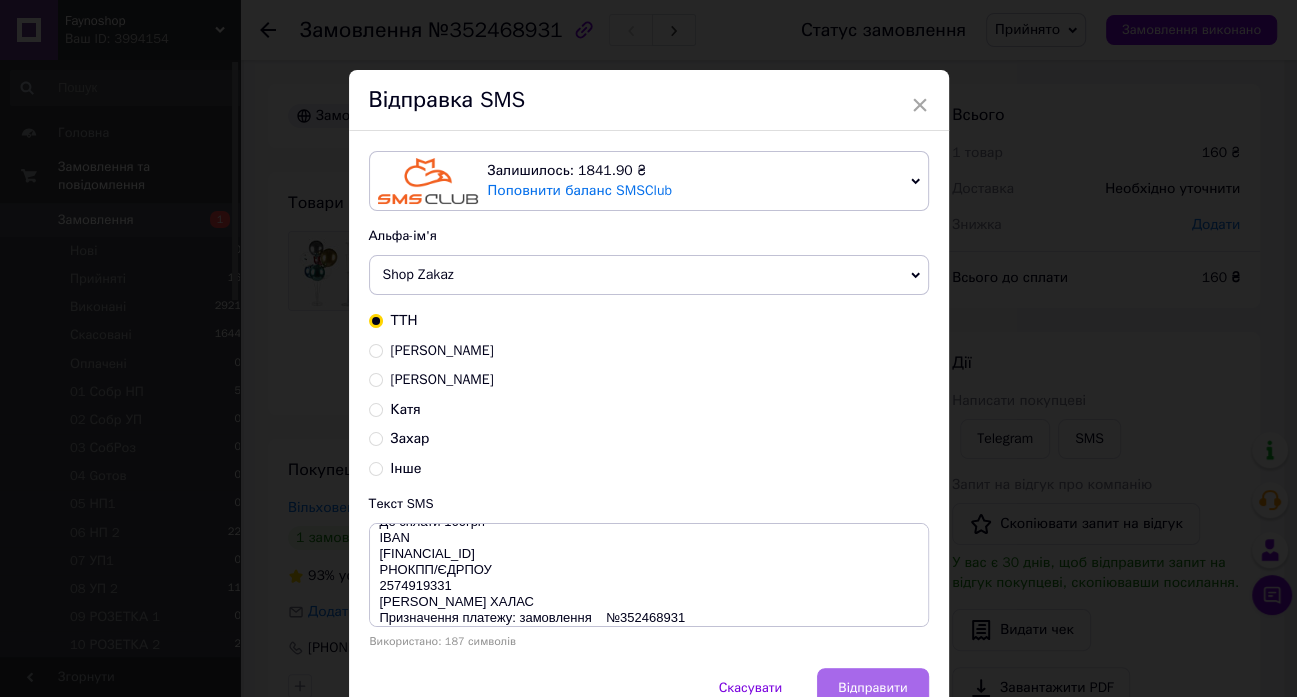 click on "Відправити" at bounding box center (872, 688) 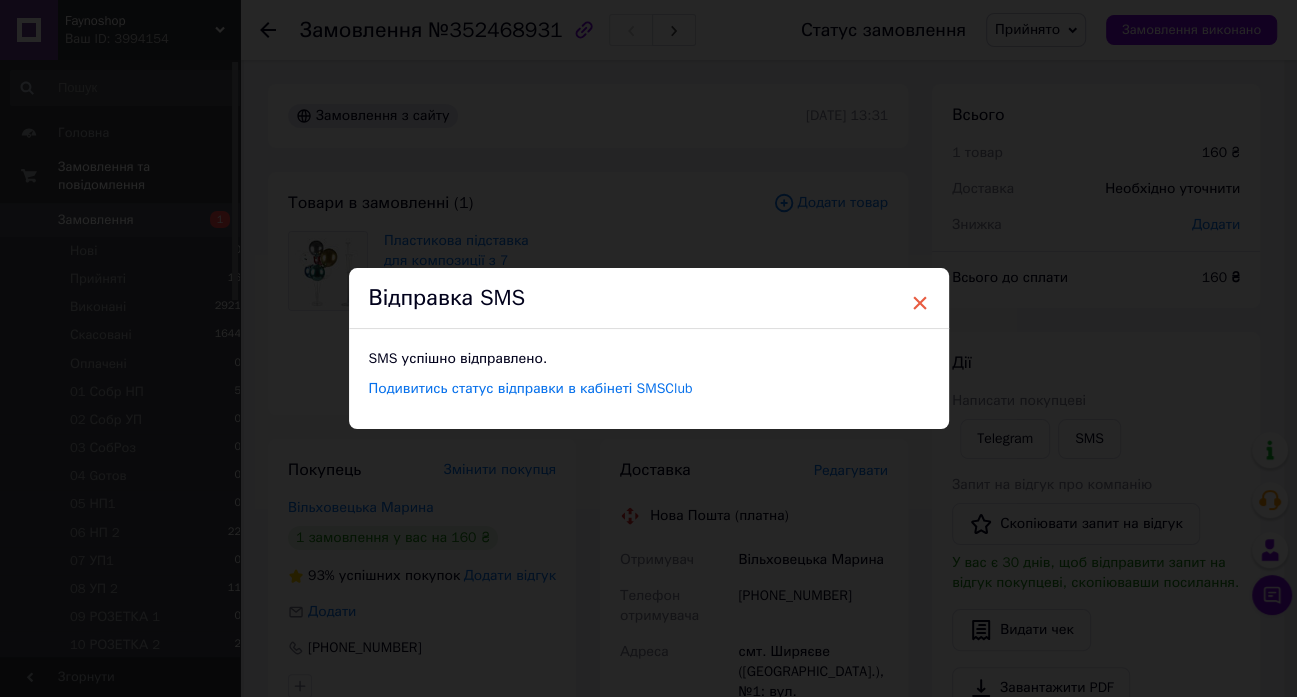 click on "×" at bounding box center [920, 303] 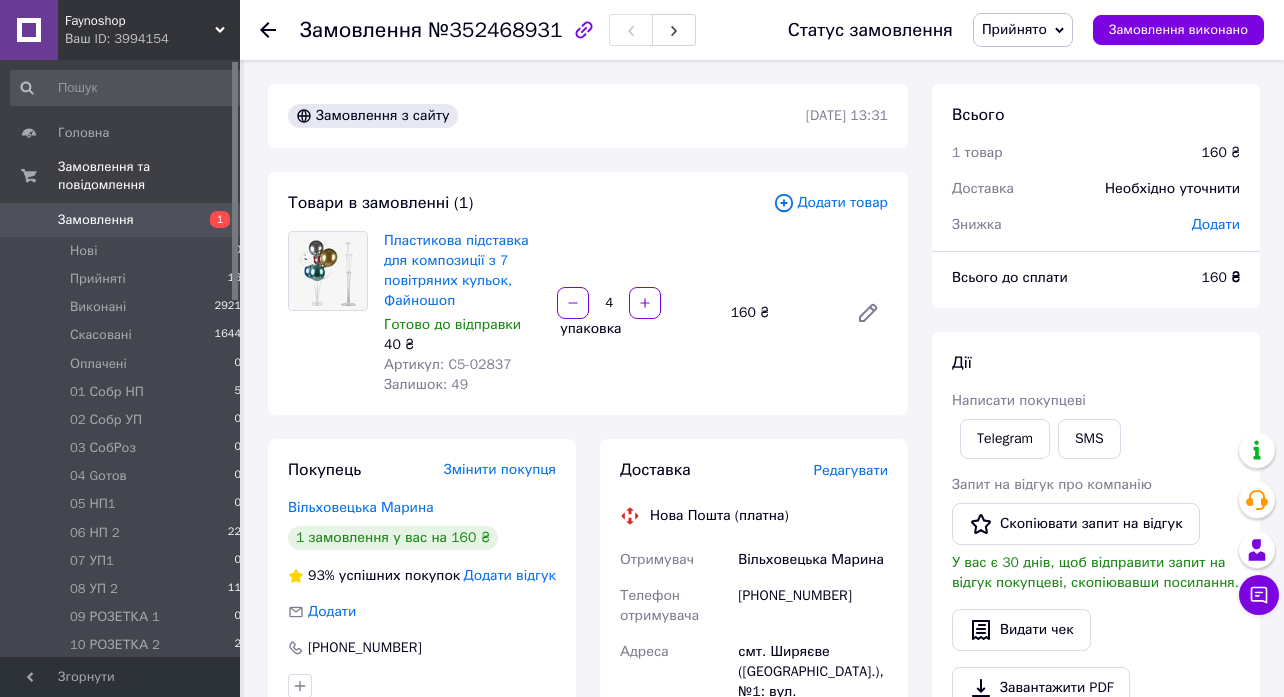 click on "Прийнято" at bounding box center (1023, 30) 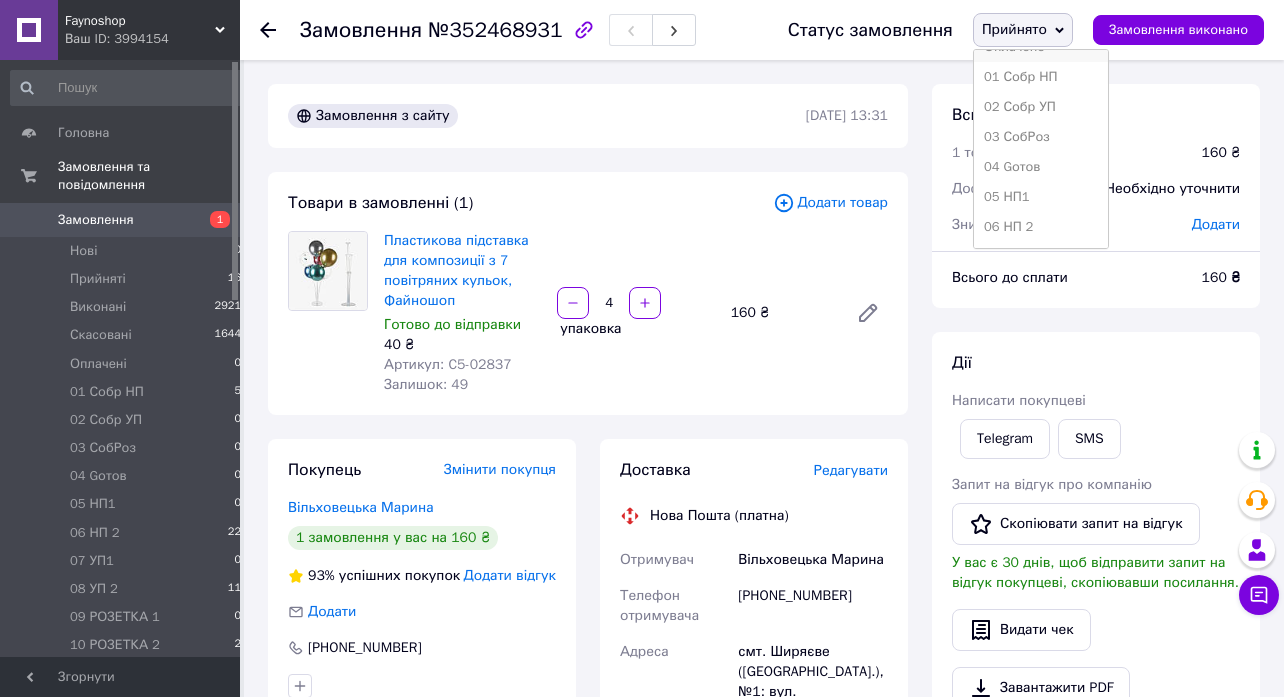 scroll, scrollTop: 311, scrollLeft: 0, axis: vertical 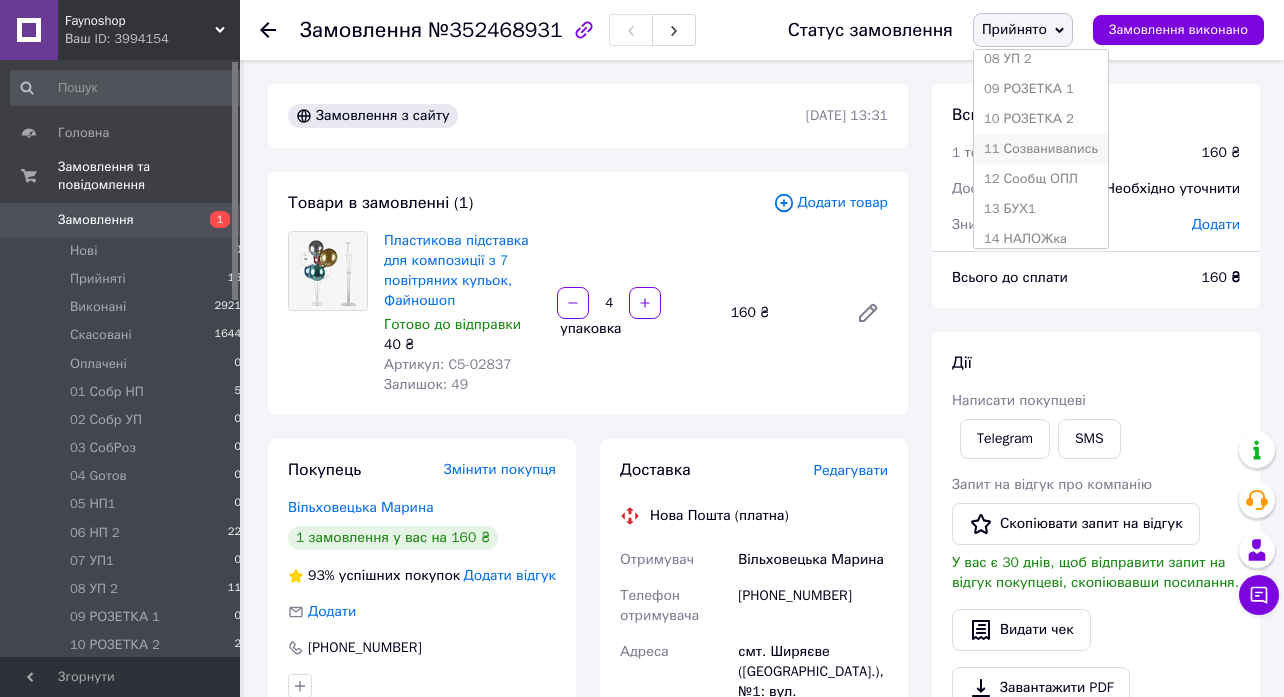 click on "11 Созванивались" at bounding box center (1041, 149) 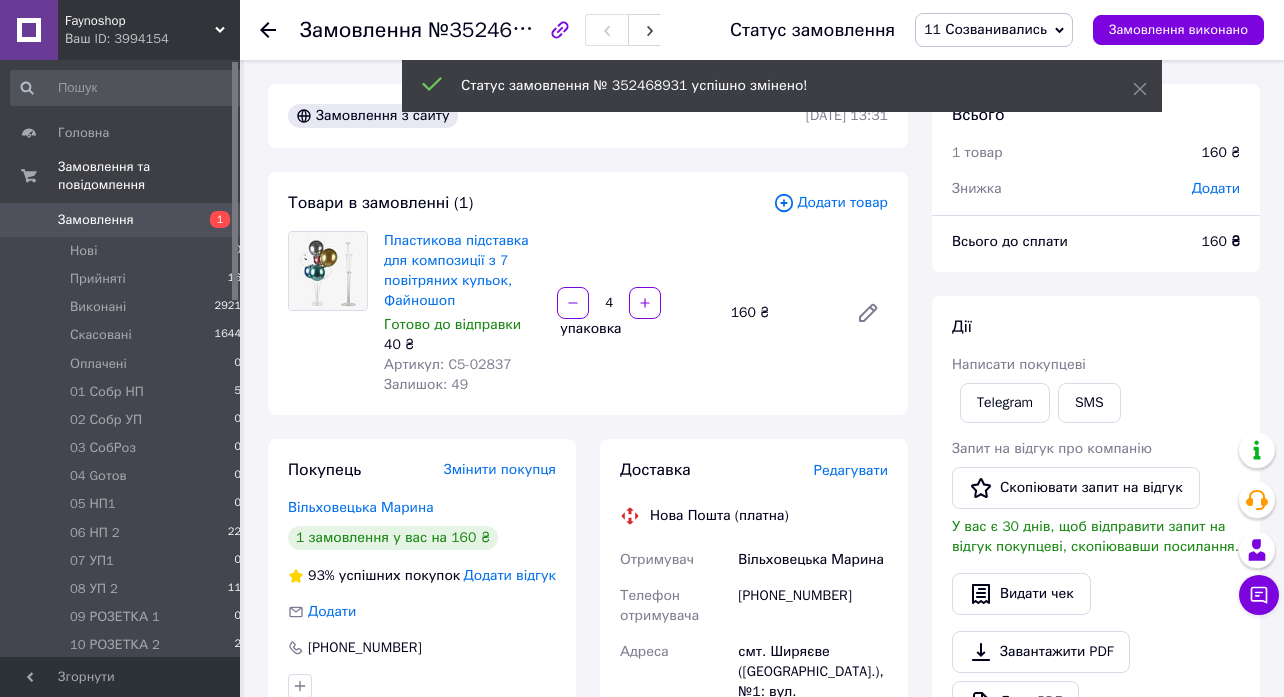click 